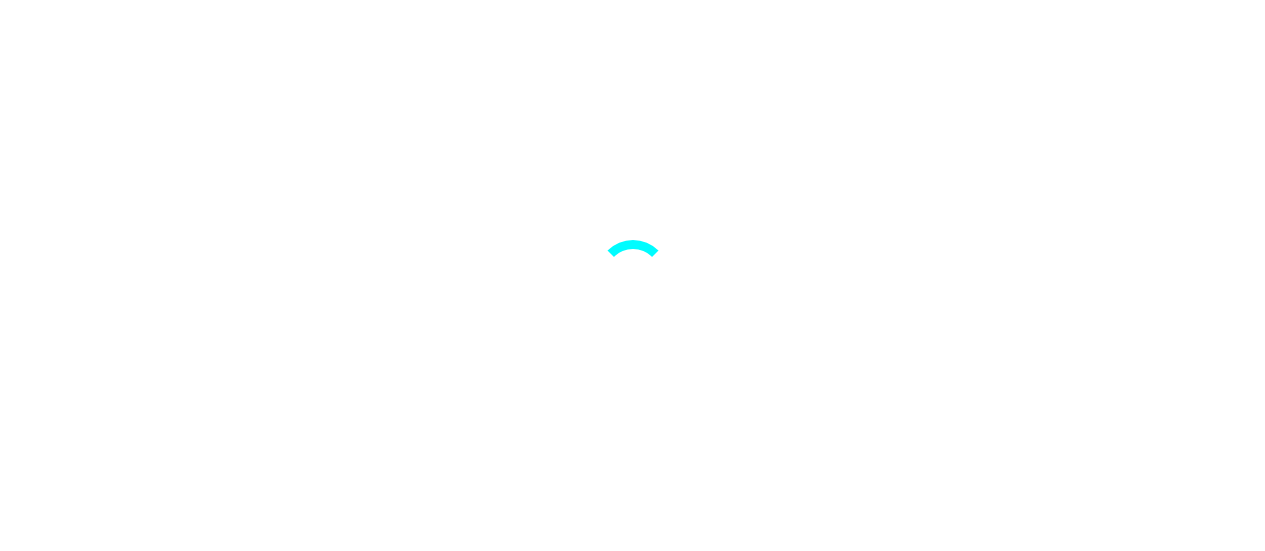 scroll, scrollTop: 0, scrollLeft: 0, axis: both 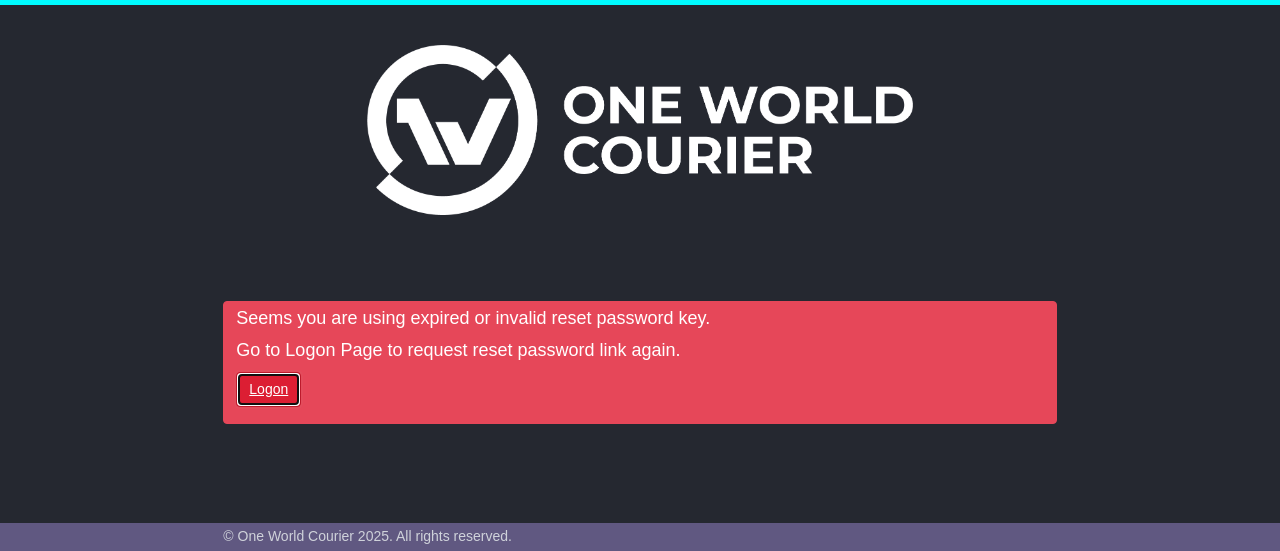 click on "Logon" at bounding box center (268, 389) 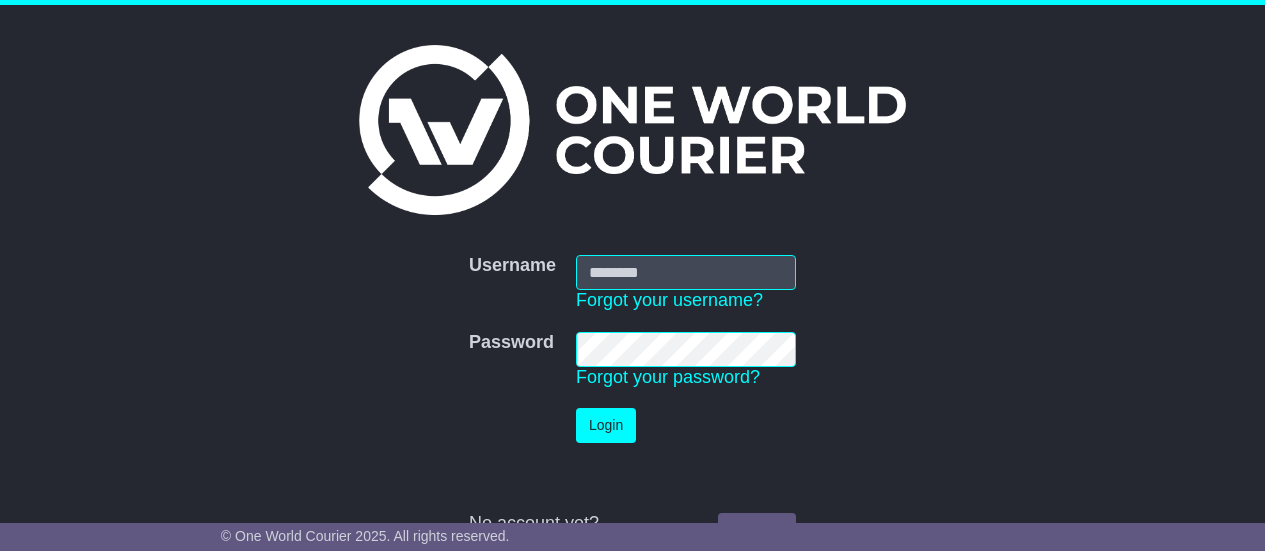 scroll, scrollTop: 0, scrollLeft: 0, axis: both 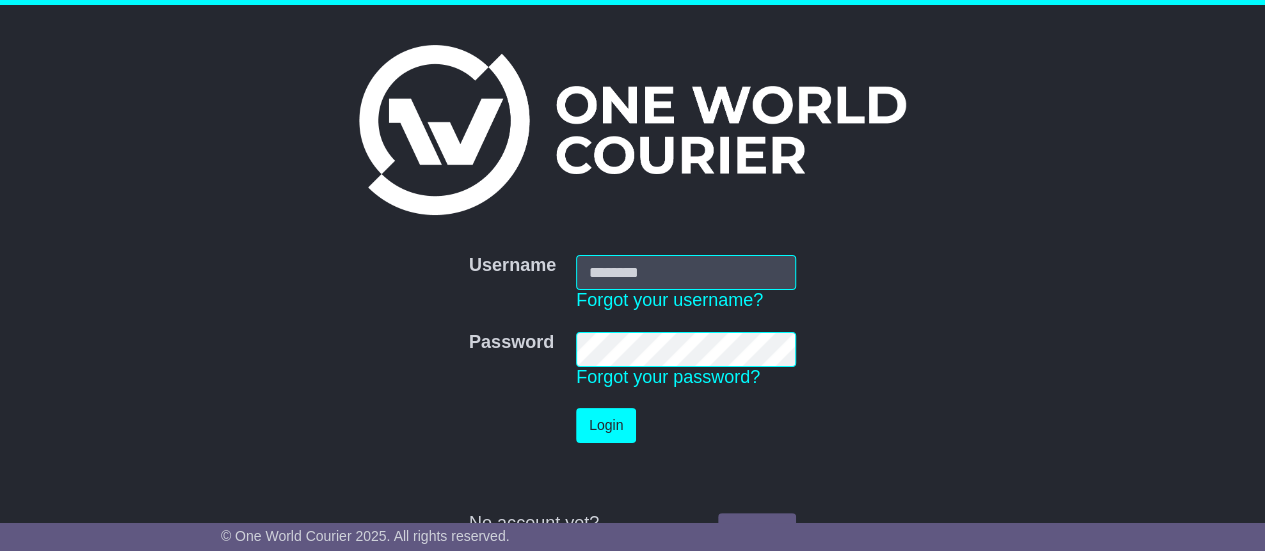 click on "Username" at bounding box center [686, 272] 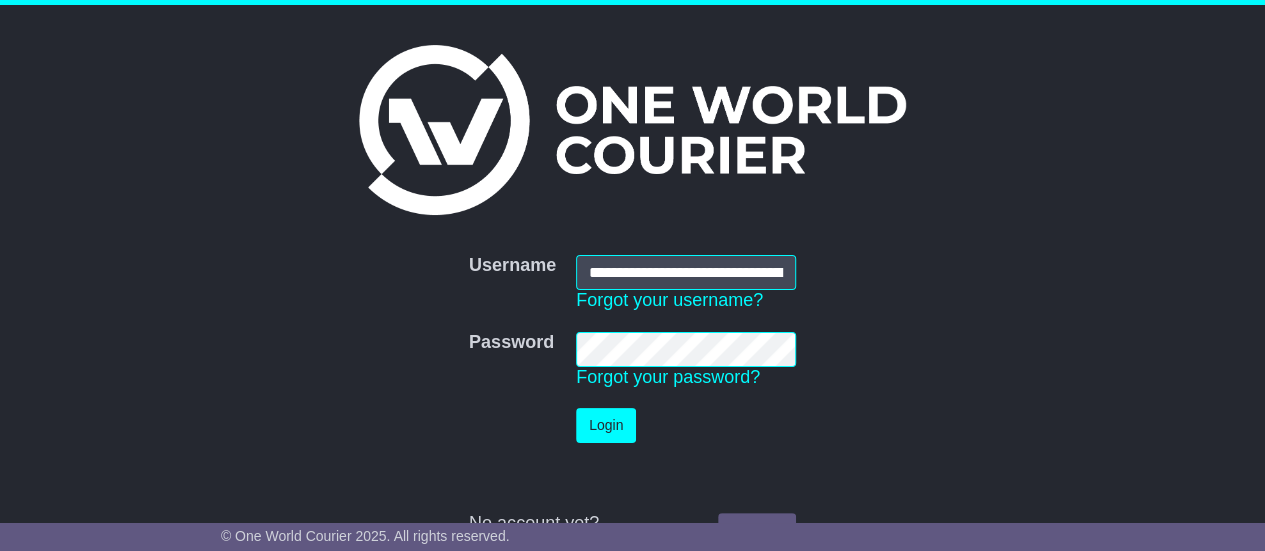 type on "**********" 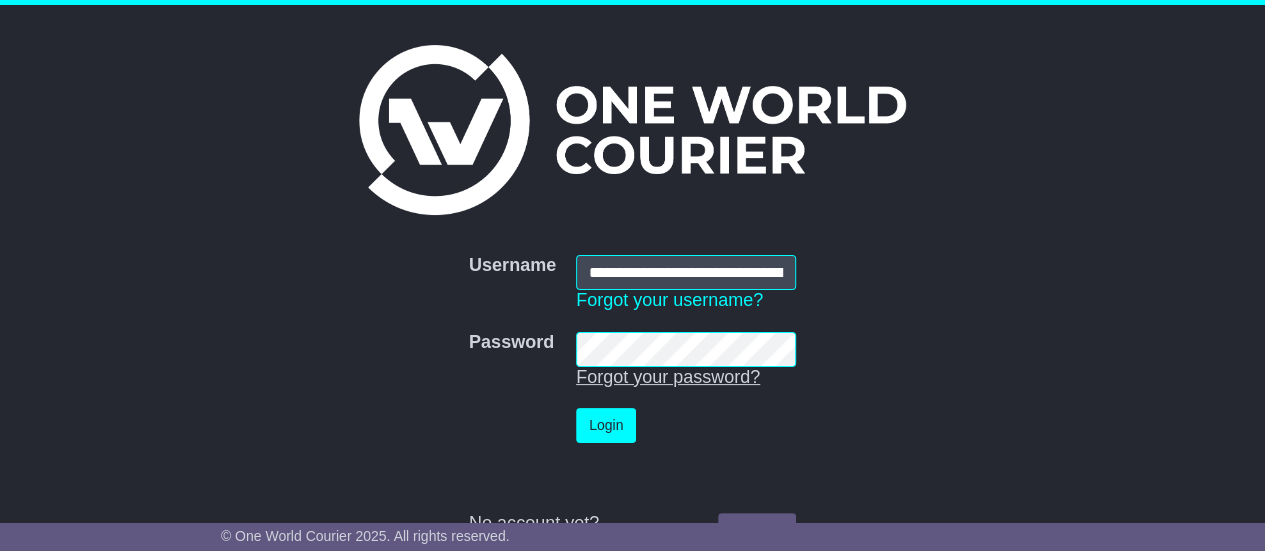 click on "Forgot your password?" at bounding box center [668, 377] 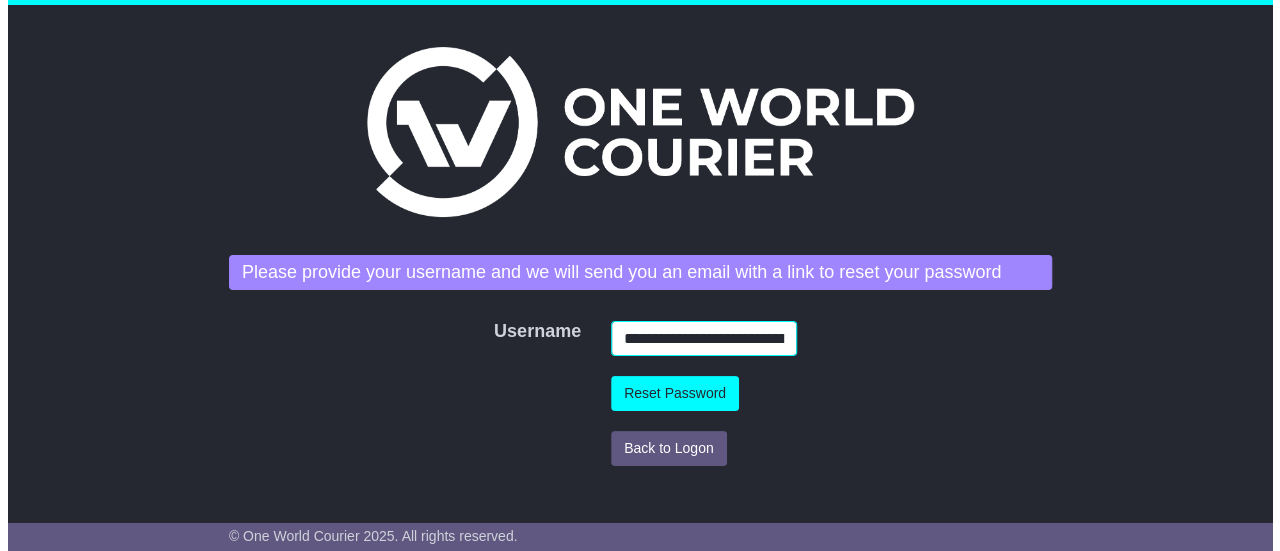 scroll, scrollTop: 0, scrollLeft: 63, axis: horizontal 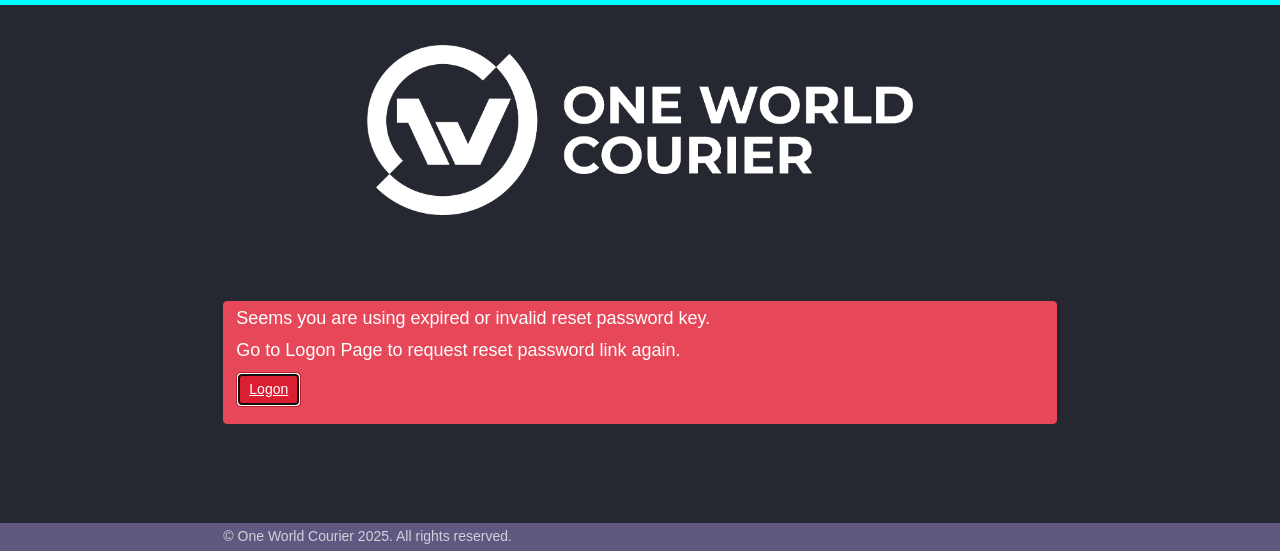 click on "Logon" at bounding box center (268, 389) 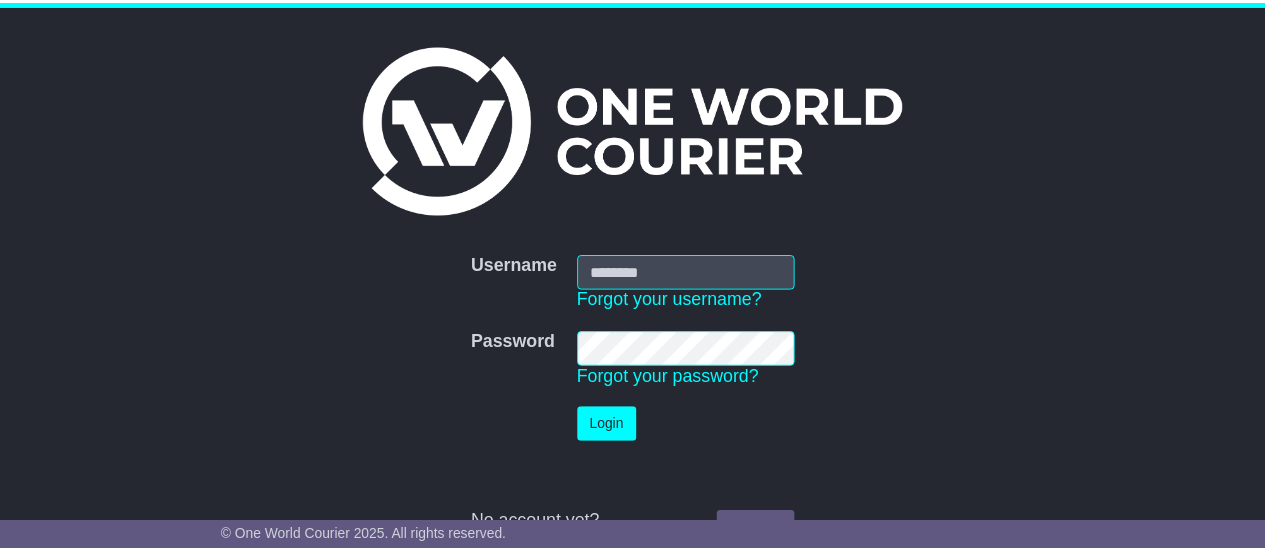 scroll, scrollTop: 0, scrollLeft: 0, axis: both 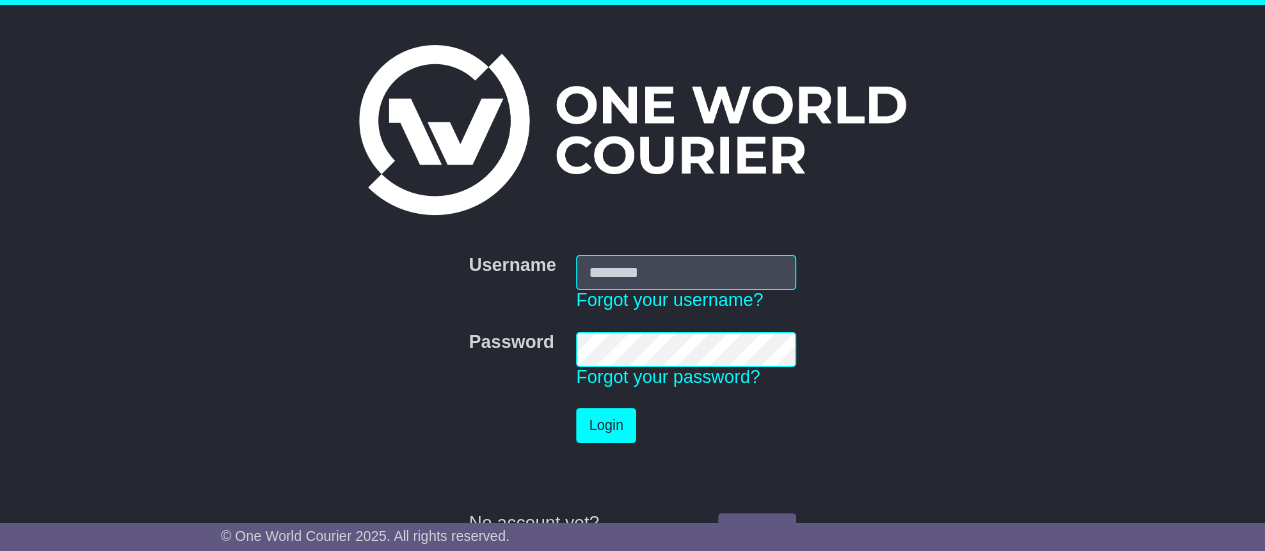 click on "Username" at bounding box center (686, 272) 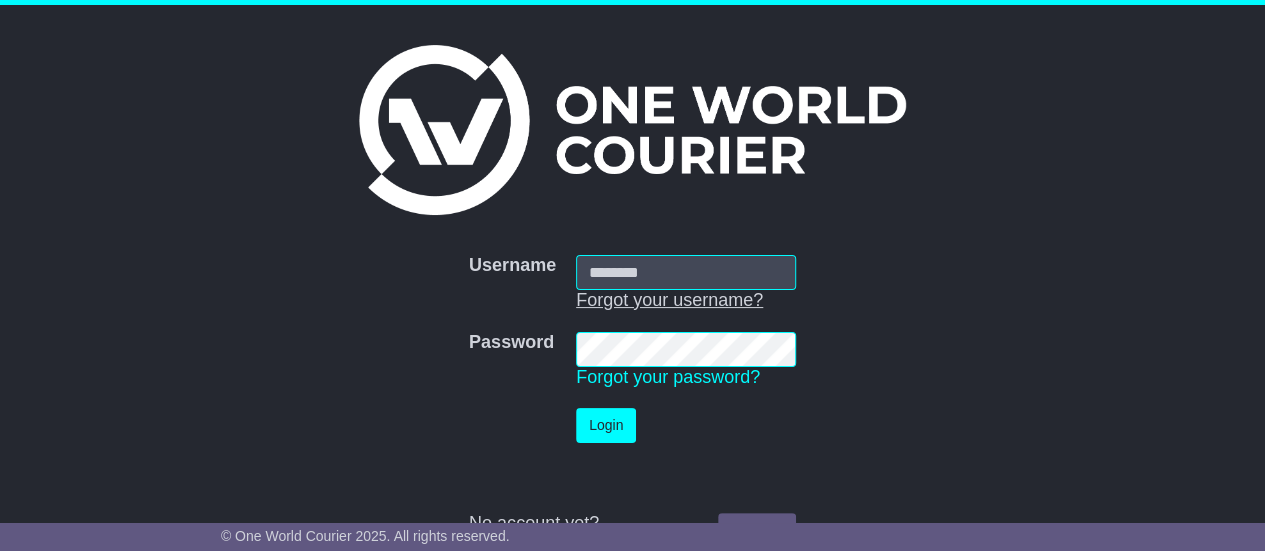 type on "**********" 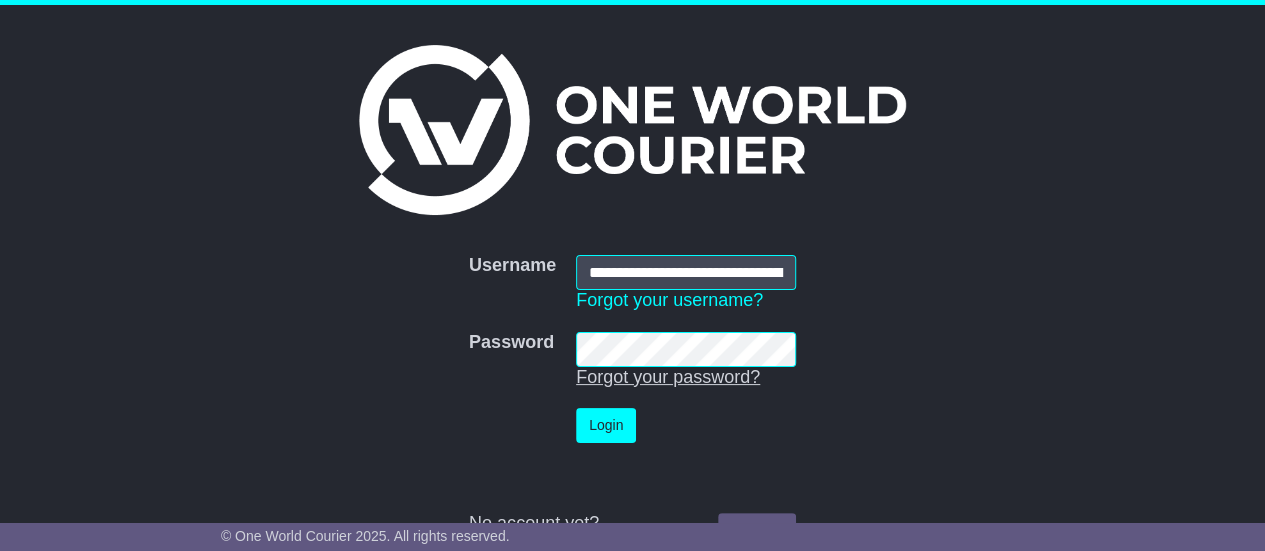 click on "Forgot your password?" at bounding box center (668, 377) 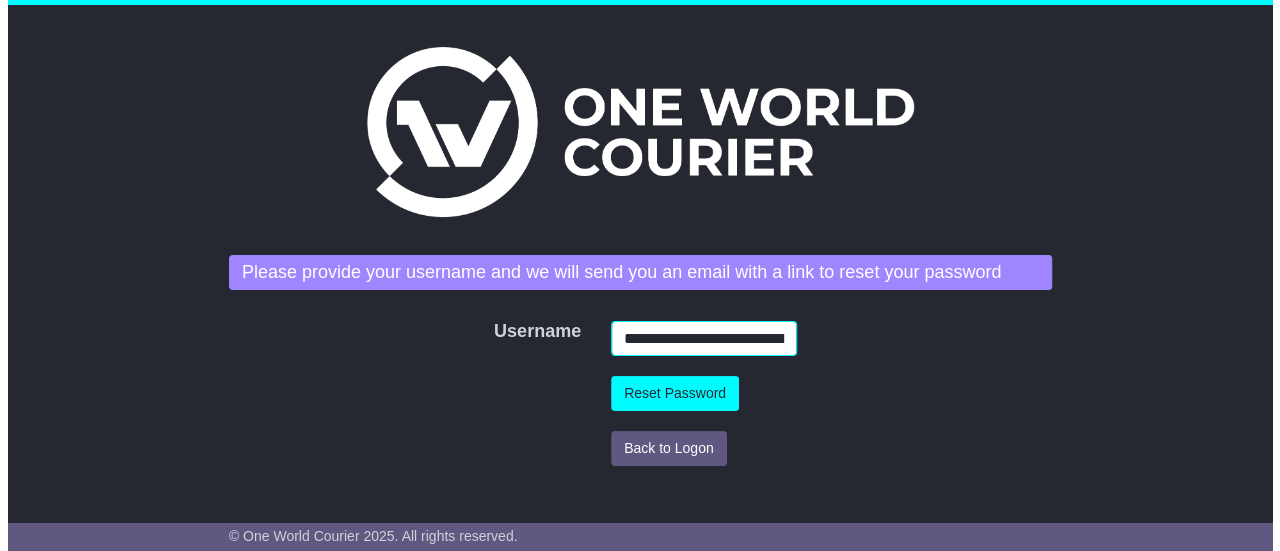 scroll, scrollTop: 0, scrollLeft: 63, axis: horizontal 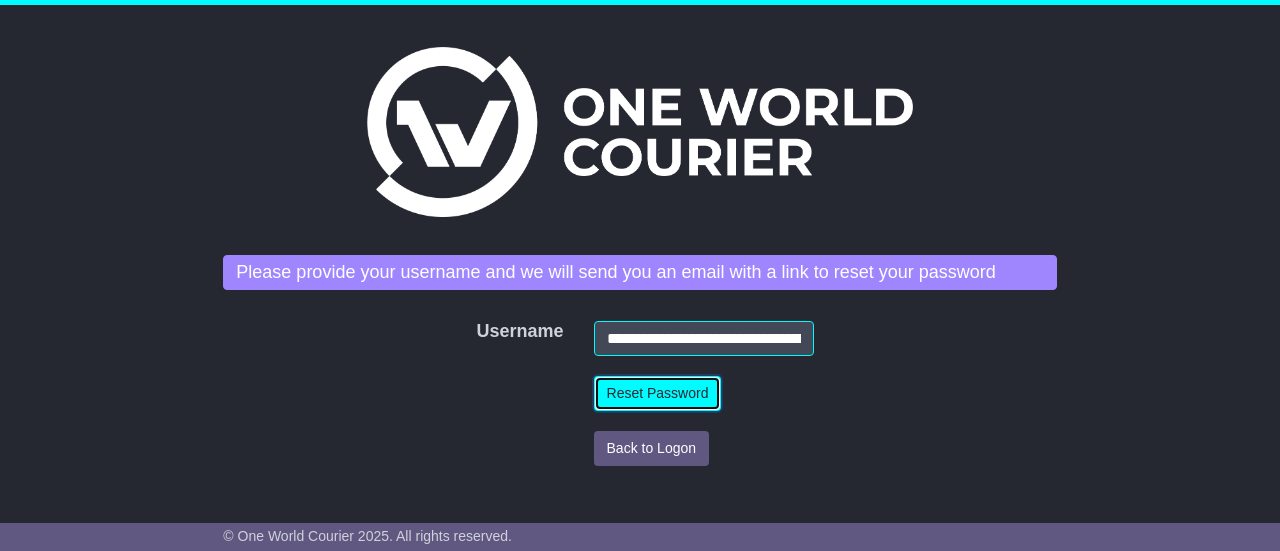 drag, startPoint x: 658, startPoint y: 390, endPoint x: 689, endPoint y: 561, distance: 173.78723 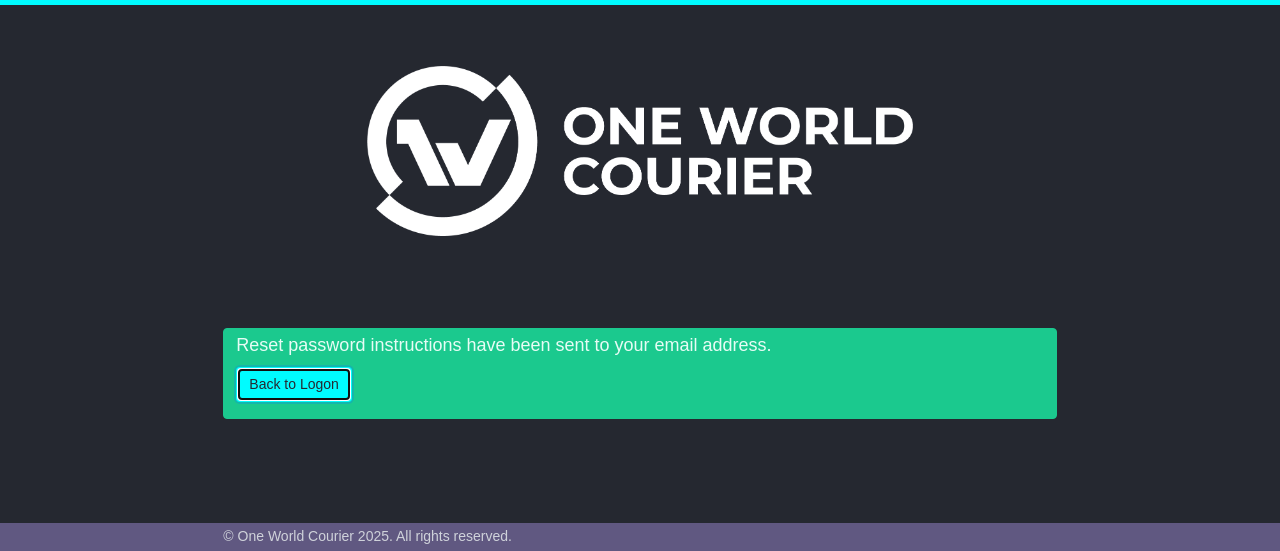click on "Back to Logon" at bounding box center (294, 384) 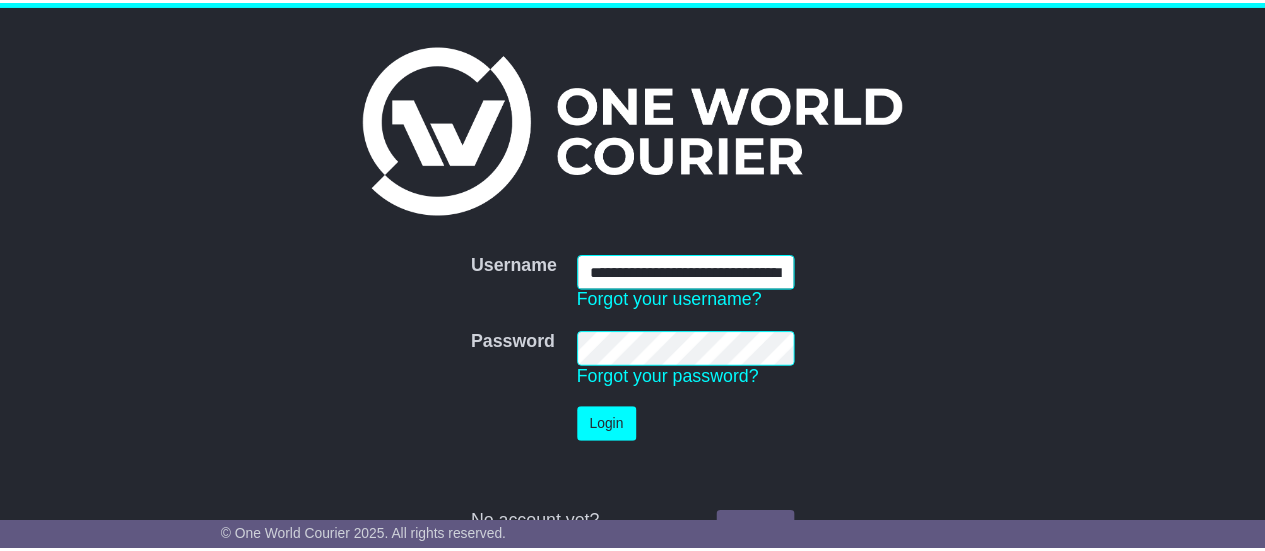 scroll, scrollTop: 0, scrollLeft: 63, axis: horizontal 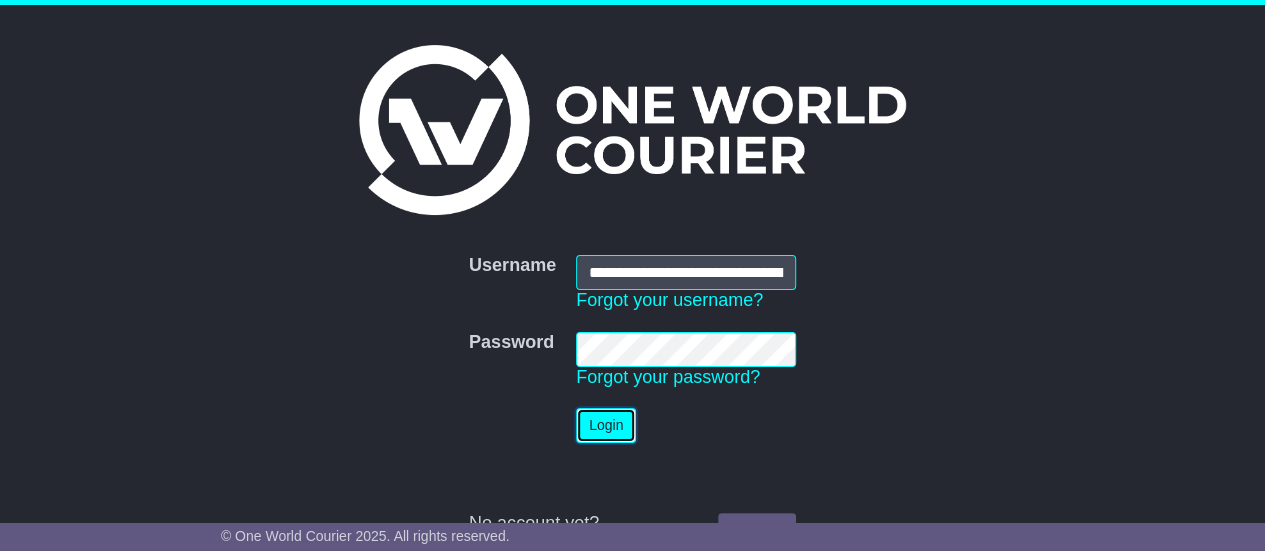 click on "Login" at bounding box center [606, 425] 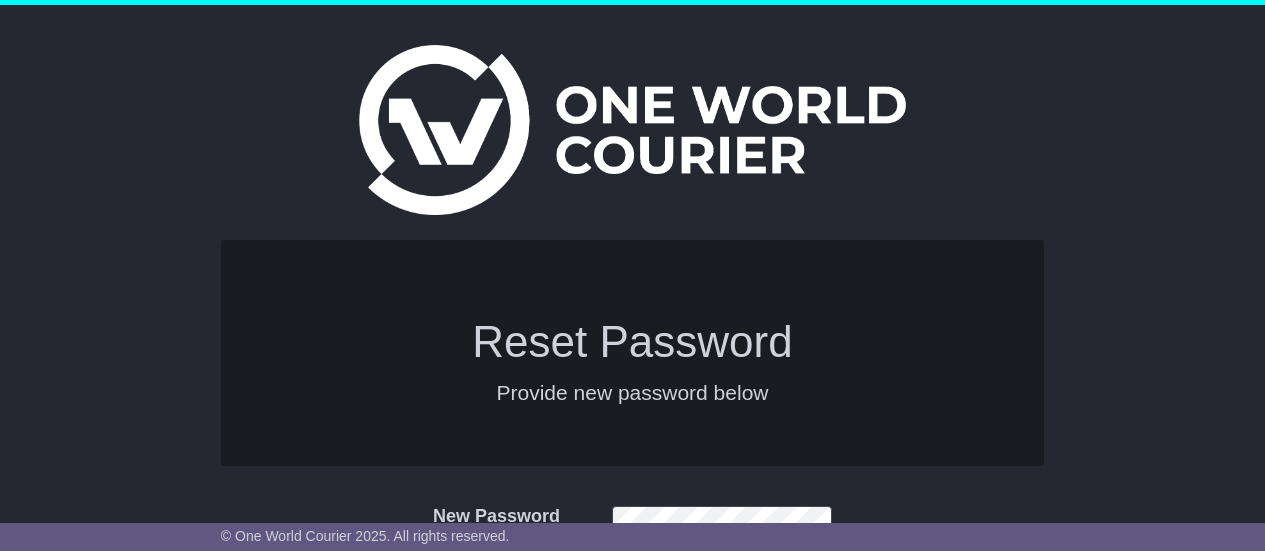 scroll, scrollTop: 158, scrollLeft: 0, axis: vertical 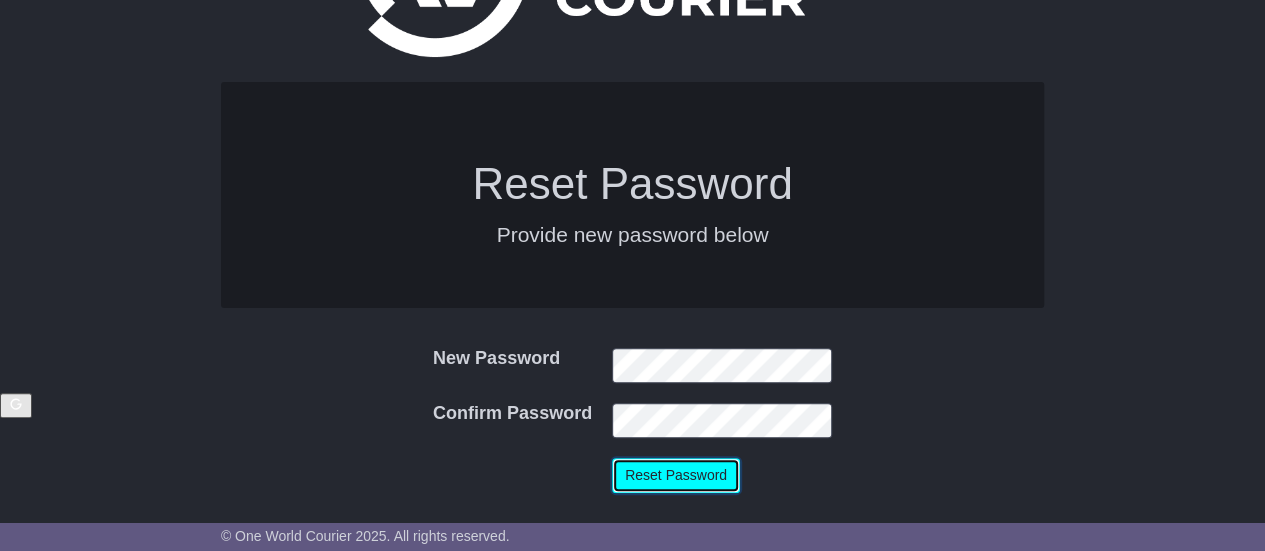 click on "Reset Password" at bounding box center [676, 475] 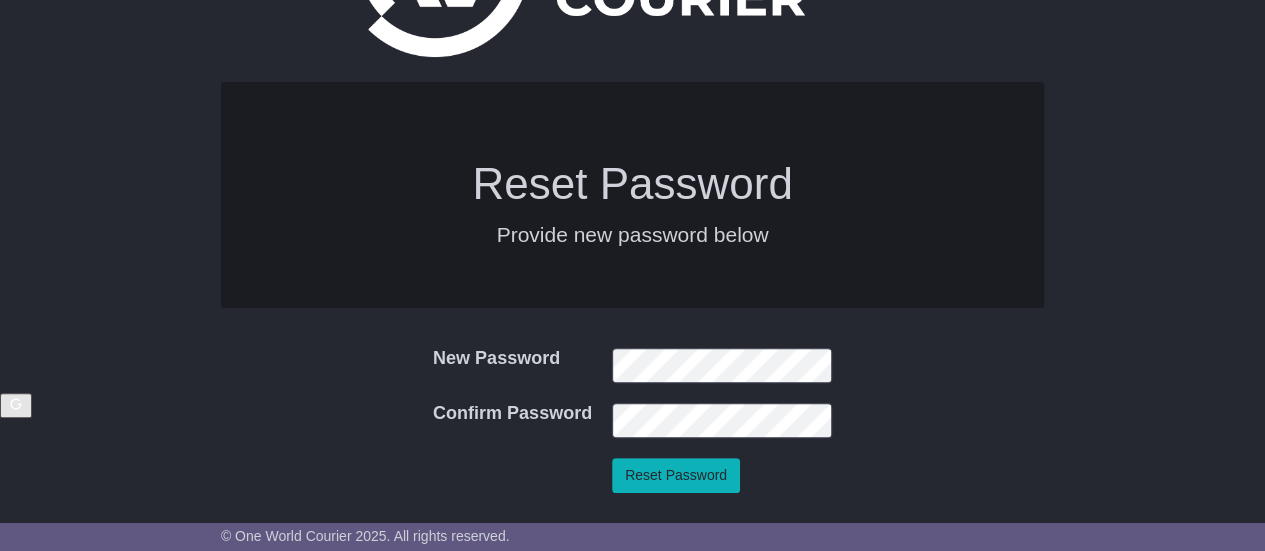 scroll, scrollTop: 104, scrollLeft: 0, axis: vertical 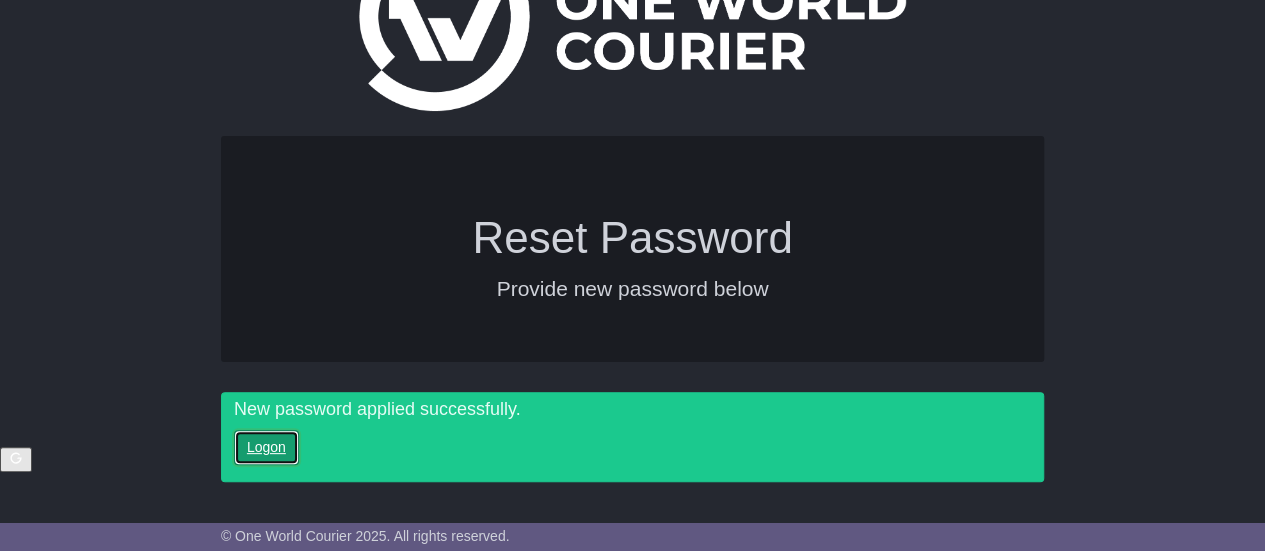 click on "Logon" at bounding box center [266, 447] 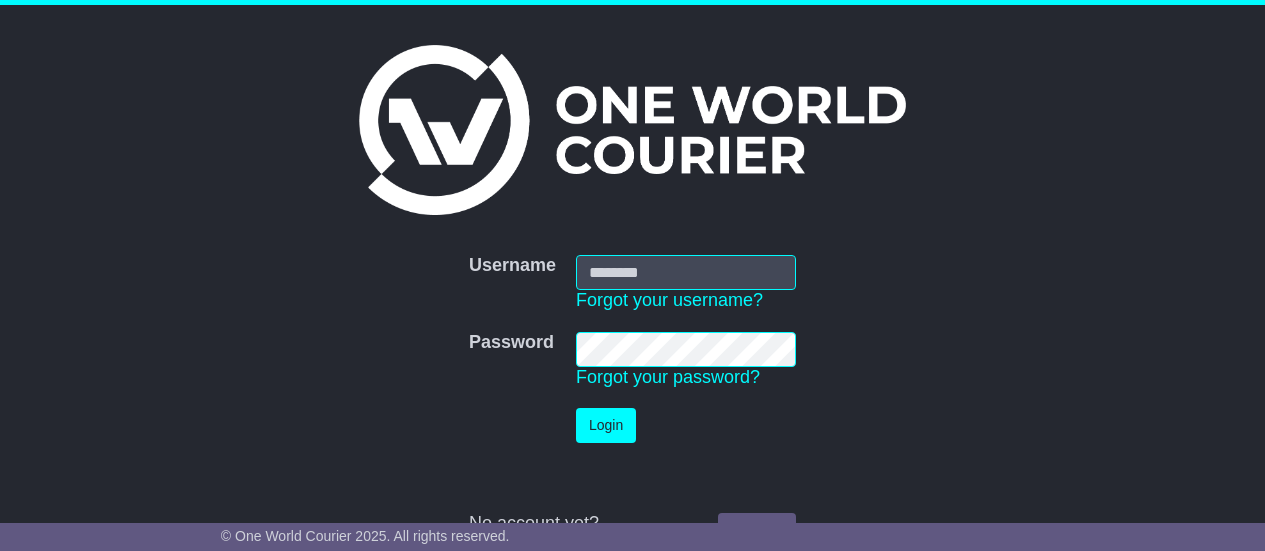 scroll, scrollTop: 0, scrollLeft: 0, axis: both 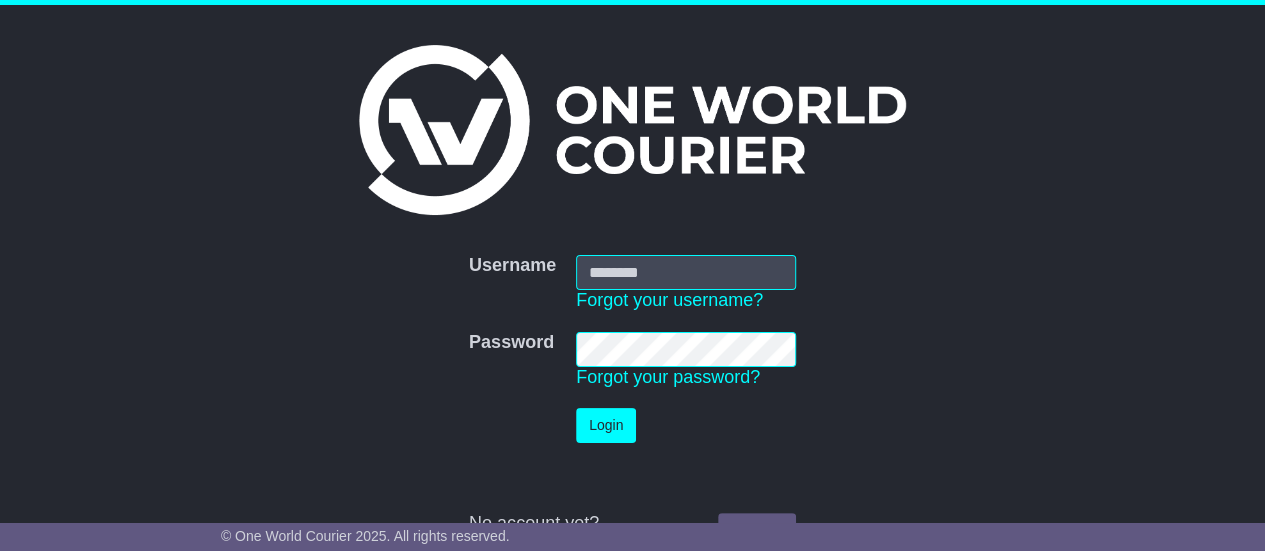 click on "Username" at bounding box center [686, 272] 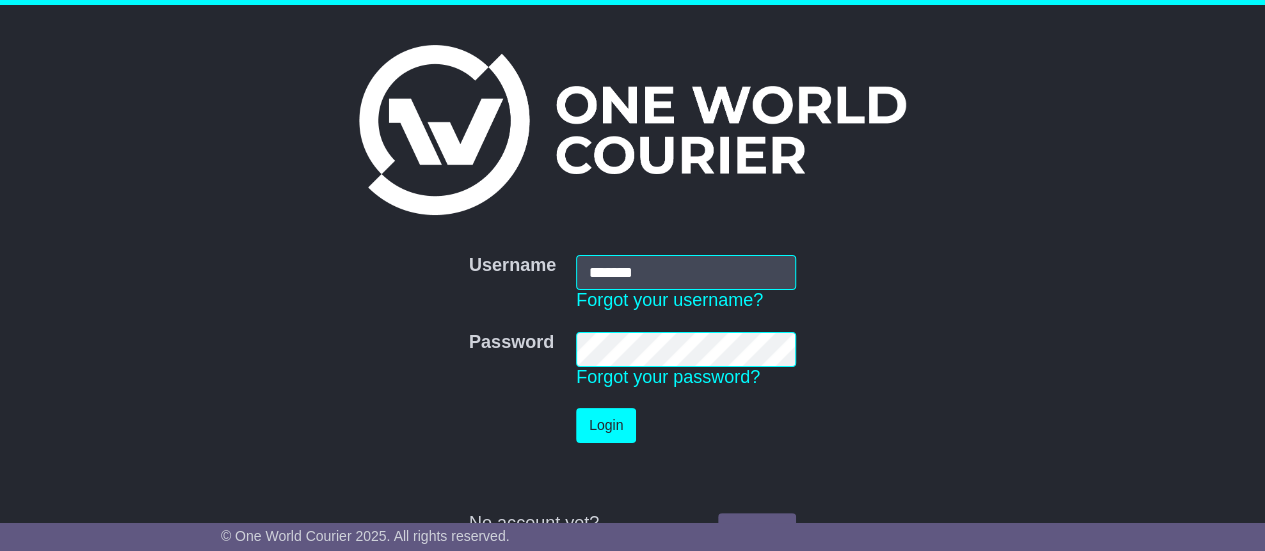 type on "**********" 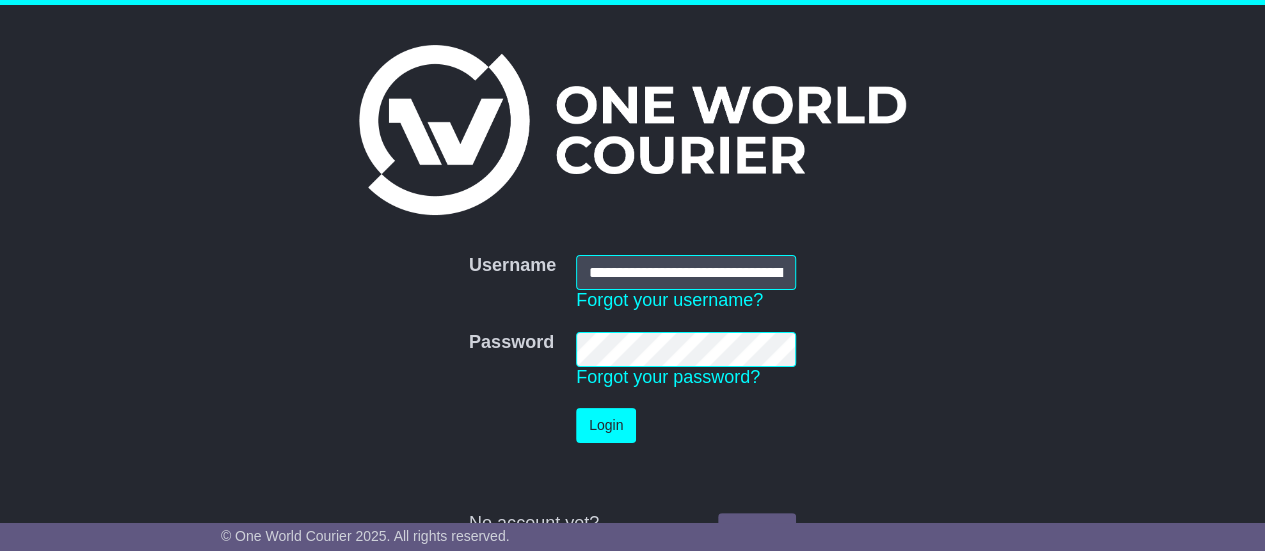 click on "**********" at bounding box center (632, 401) 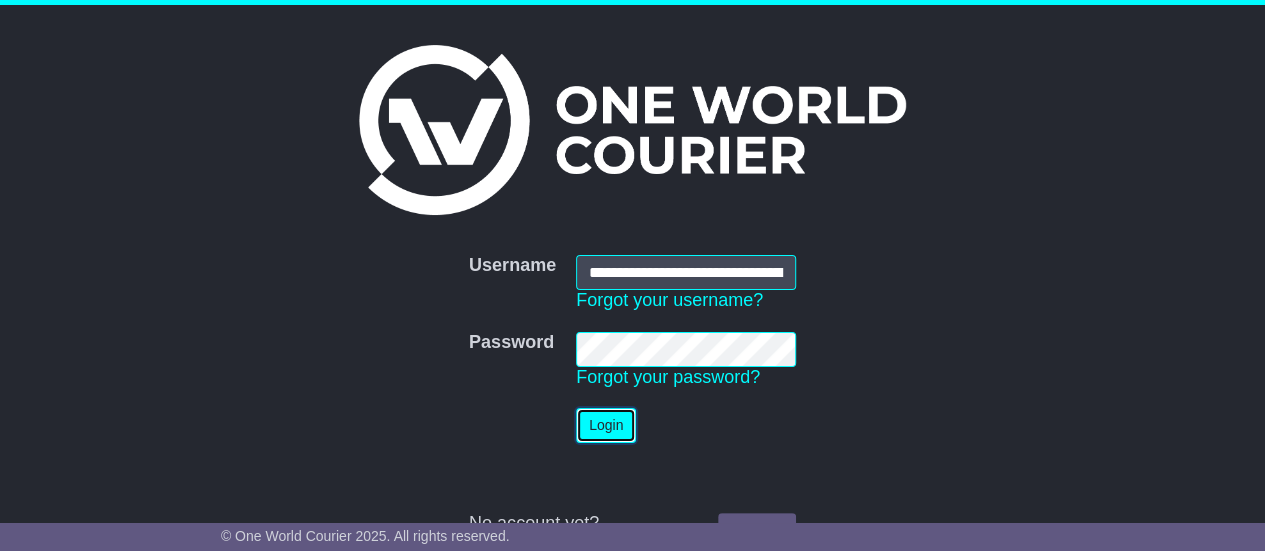 click on "Login" at bounding box center [606, 425] 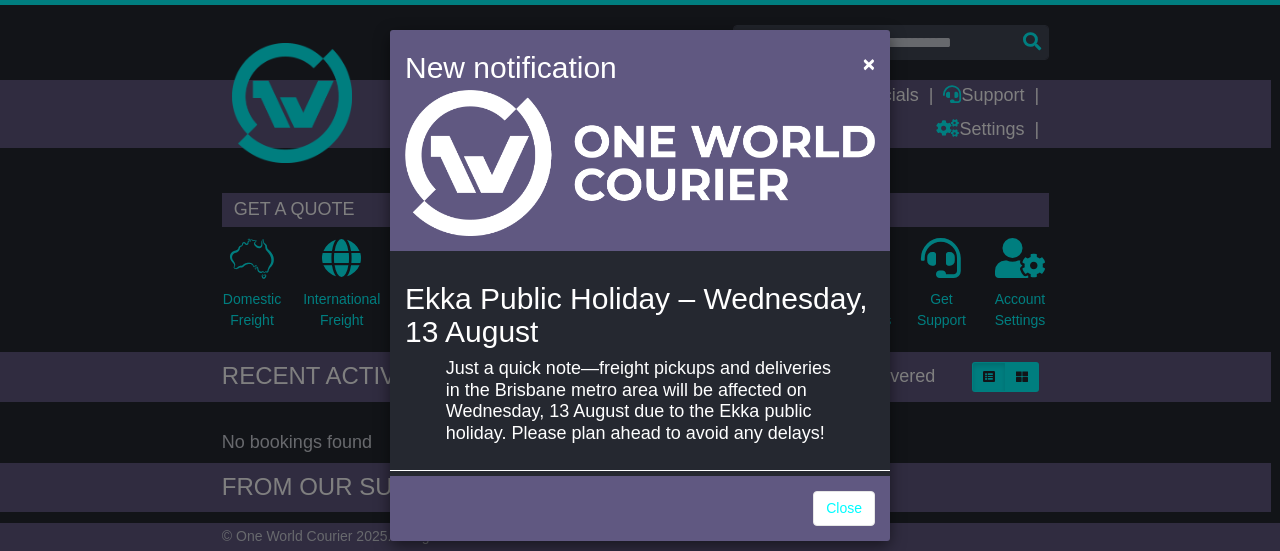 scroll, scrollTop: 0, scrollLeft: 0, axis: both 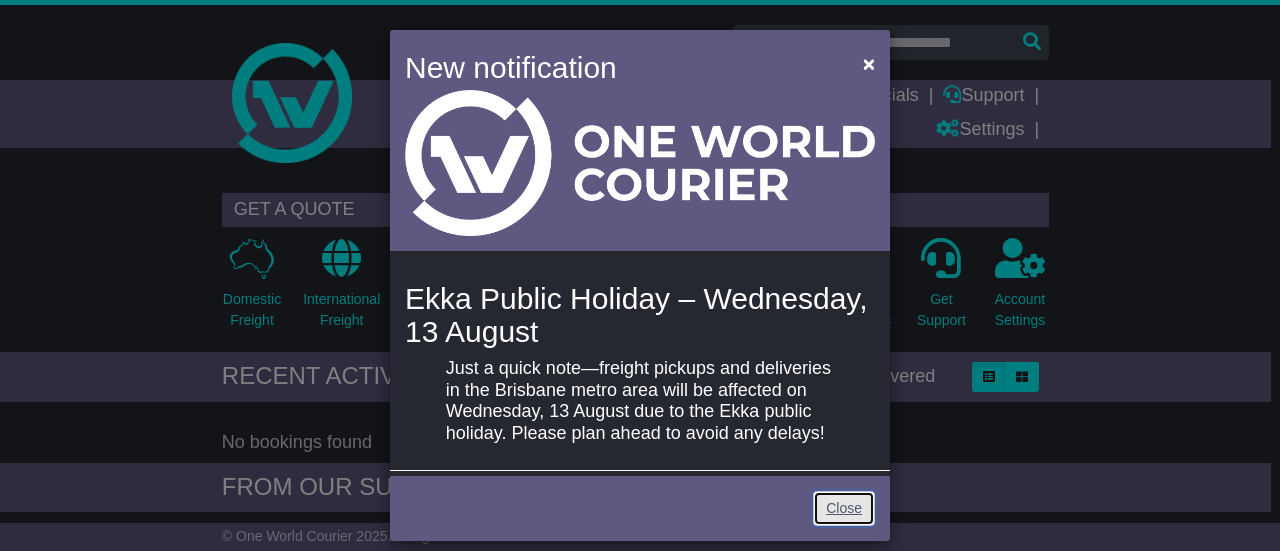 click on "Close" at bounding box center (844, 508) 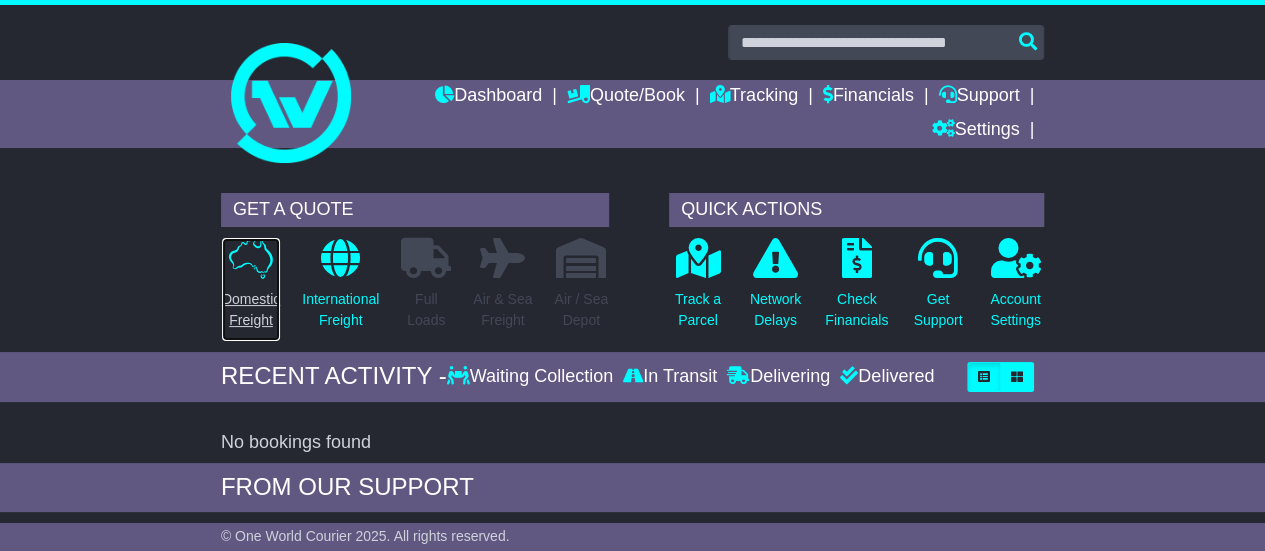 click at bounding box center (251, 258) 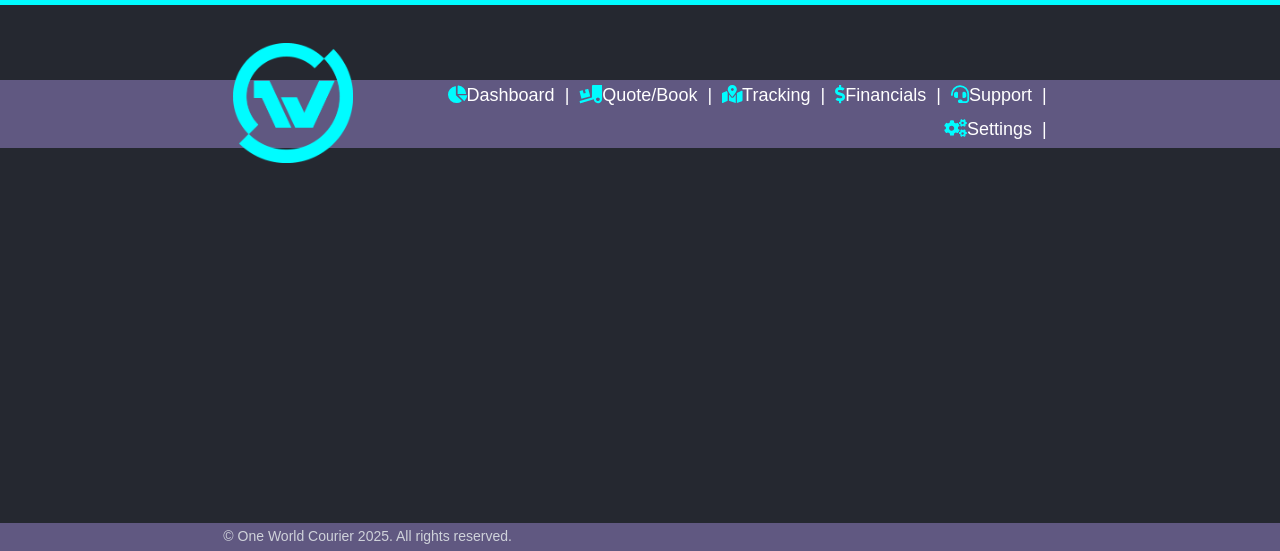 scroll, scrollTop: 0, scrollLeft: 0, axis: both 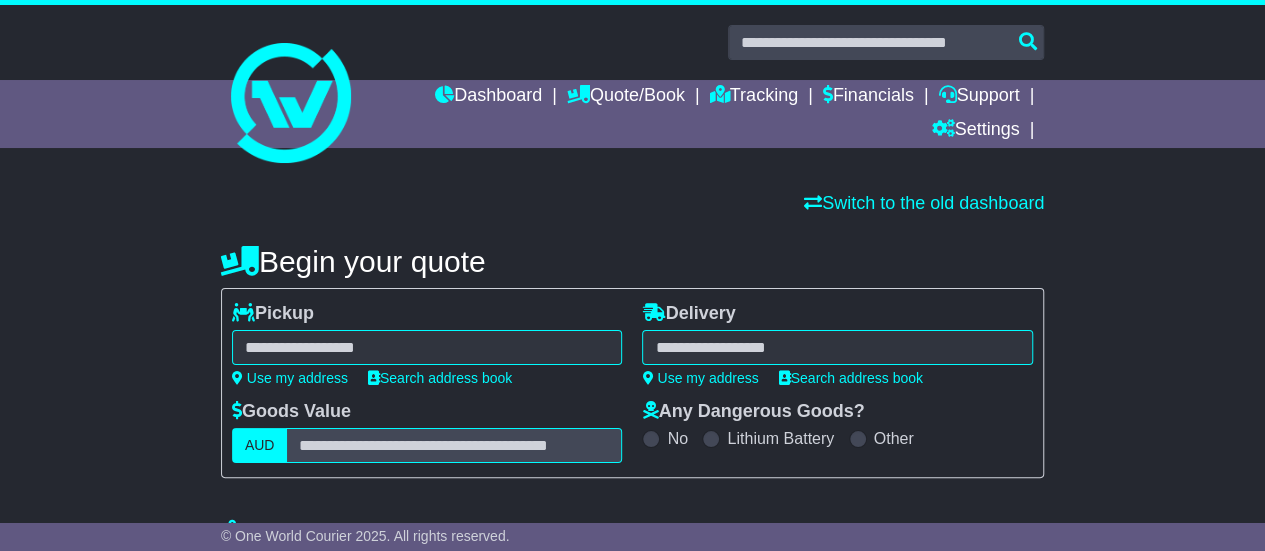 click at bounding box center (427, 347) 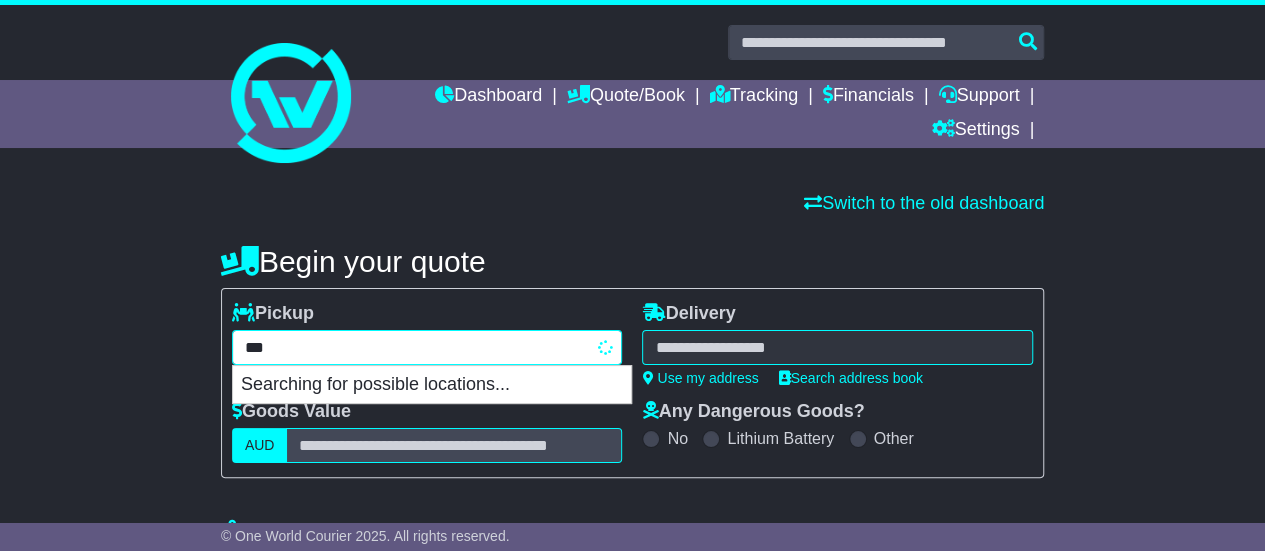 type on "****" 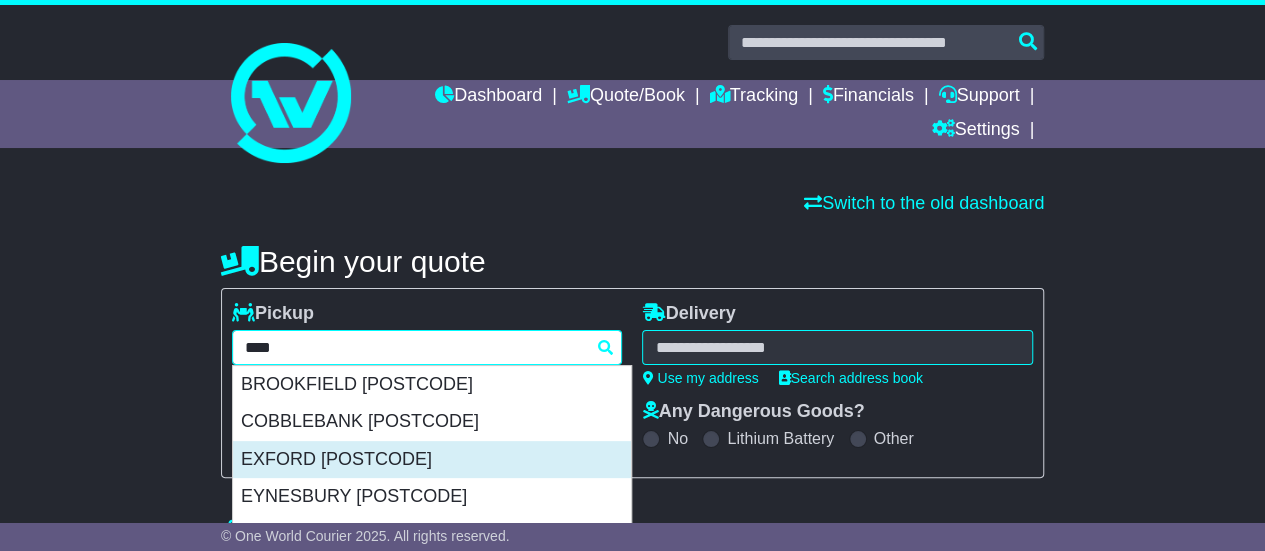 scroll, scrollTop: 100, scrollLeft: 0, axis: vertical 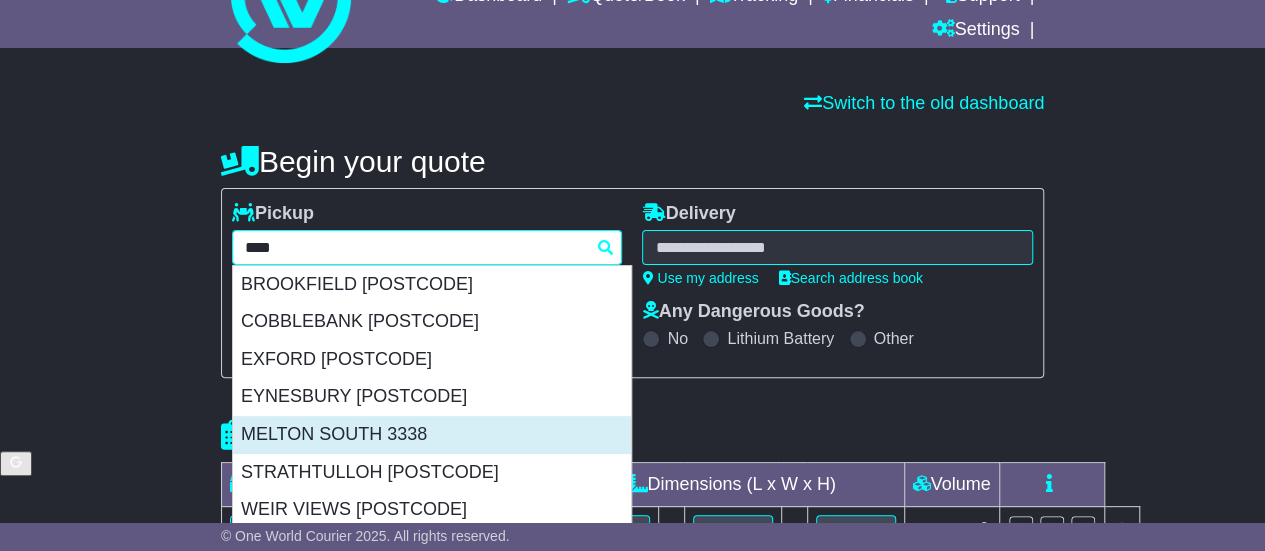 click on "MELTON SOUTH 3338" at bounding box center [432, 435] 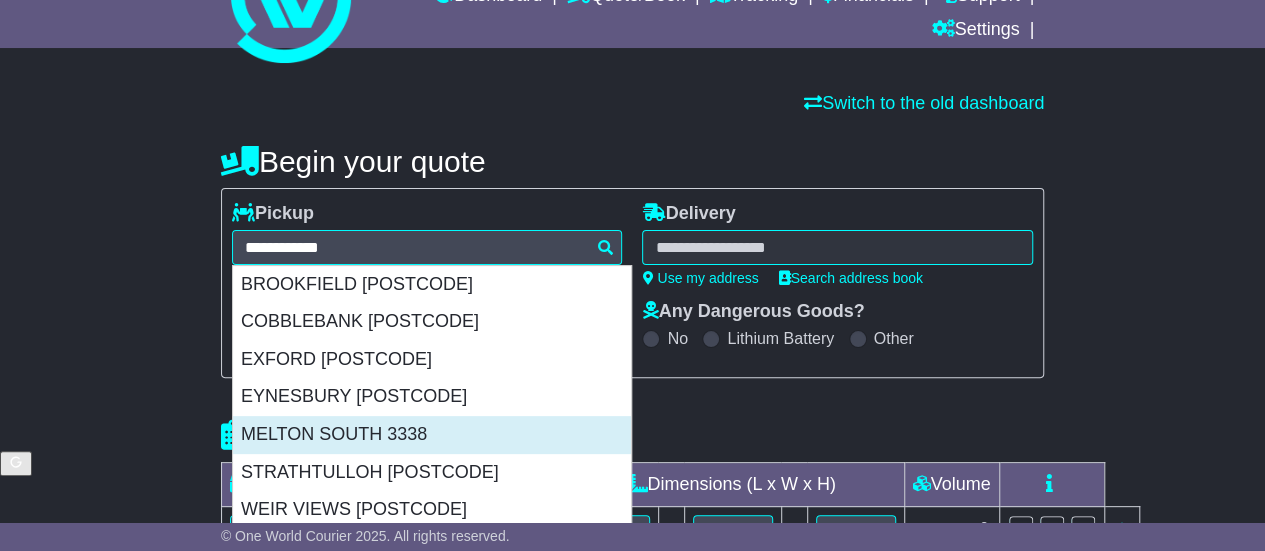 type on "**********" 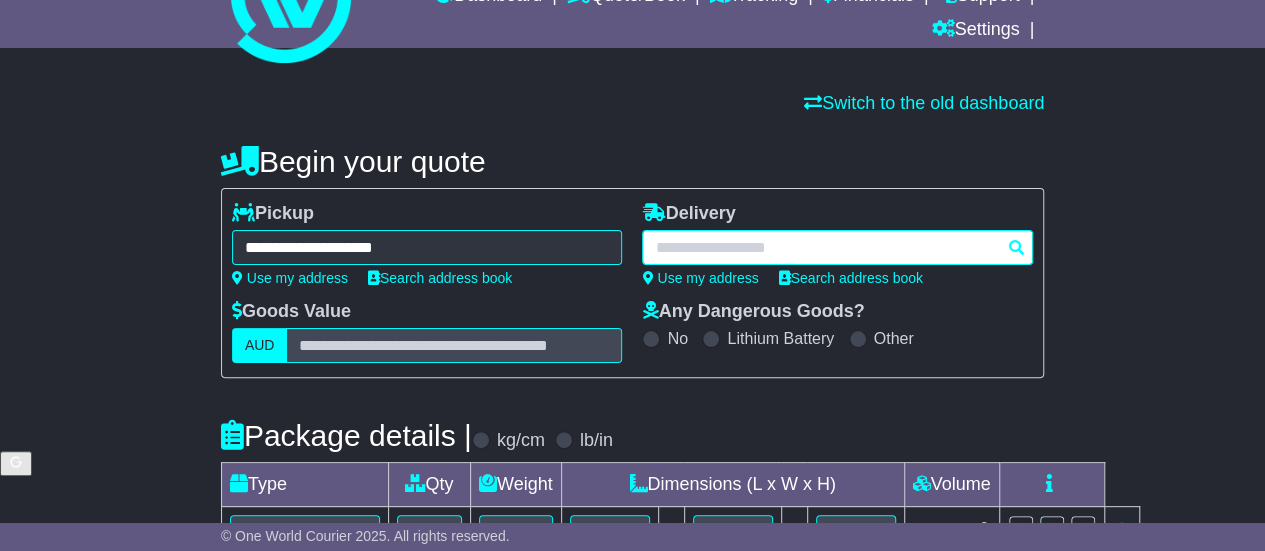 click at bounding box center [837, 247] 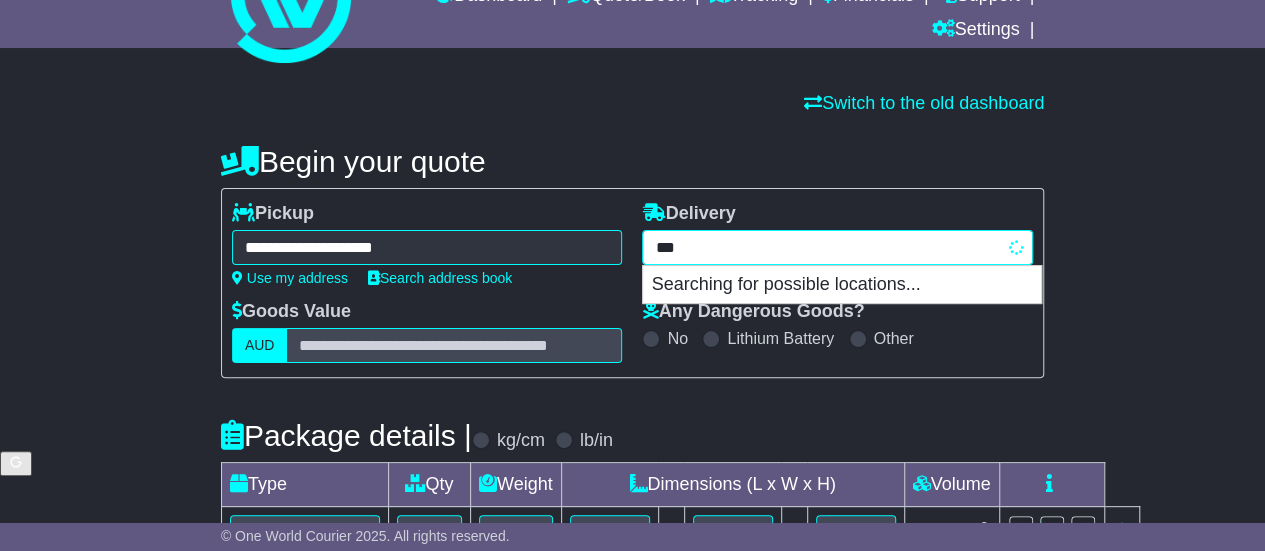 type on "****" 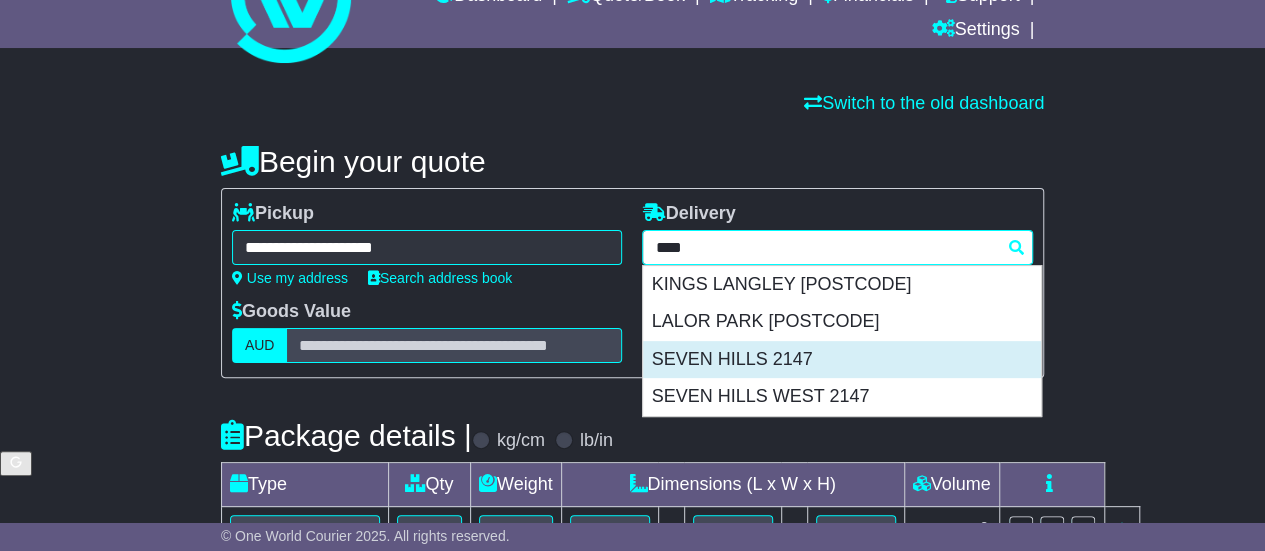 click on "SEVEN HILLS 2147" at bounding box center [842, 360] 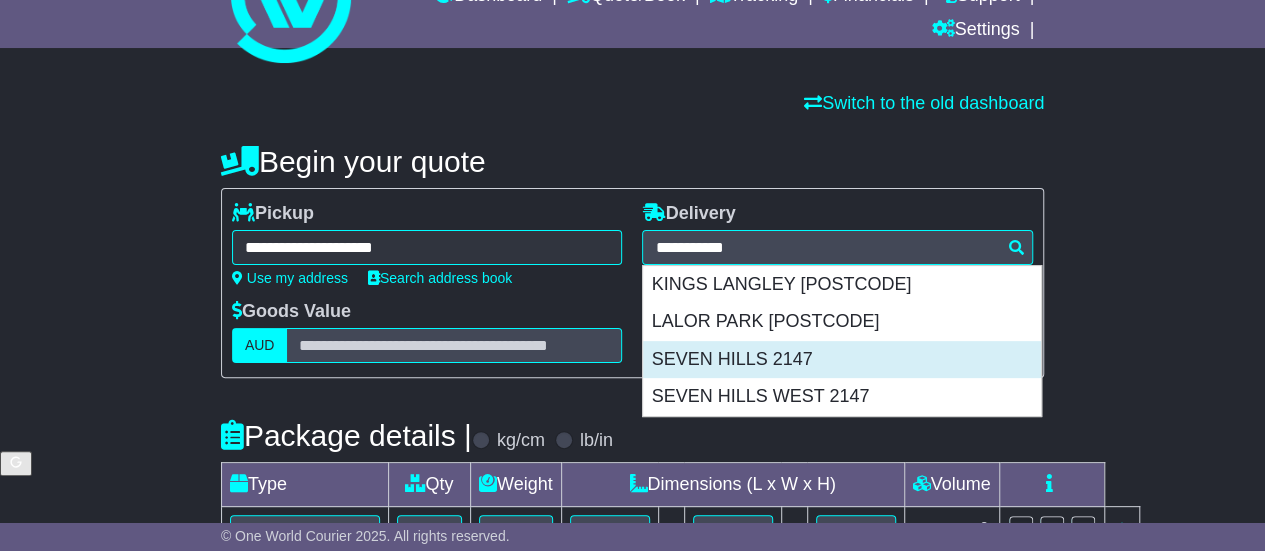 type on "**********" 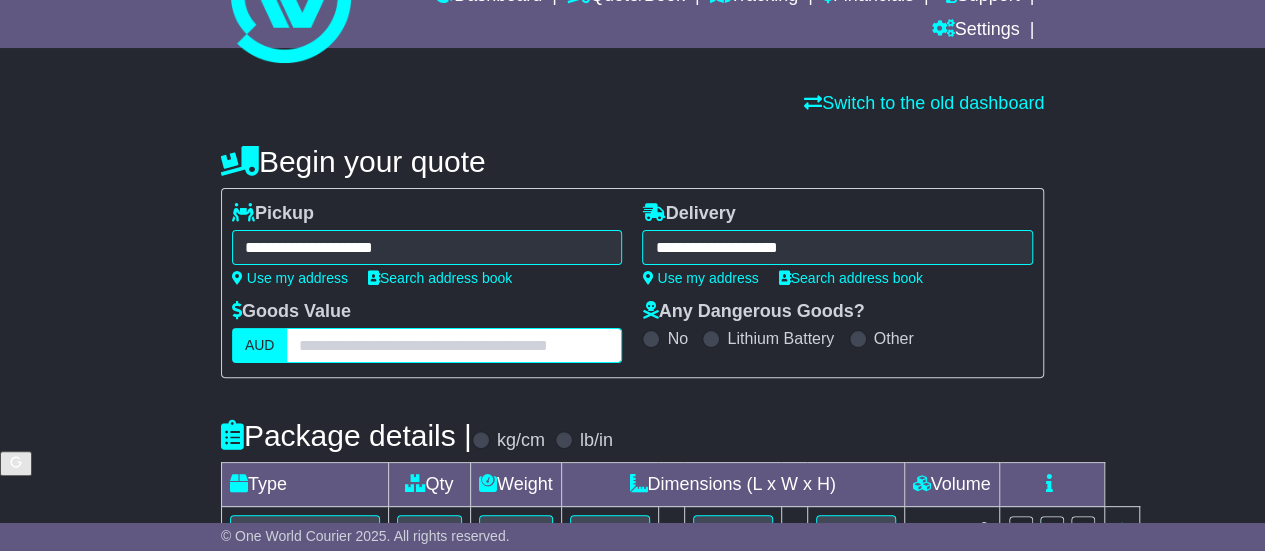 click at bounding box center (454, 345) 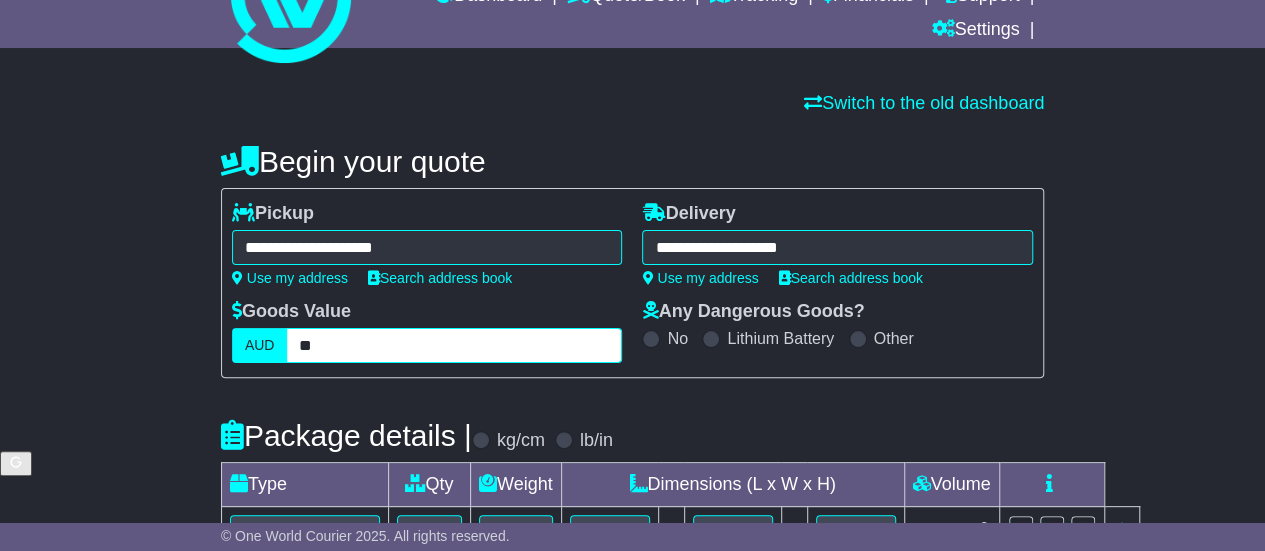type on "*" 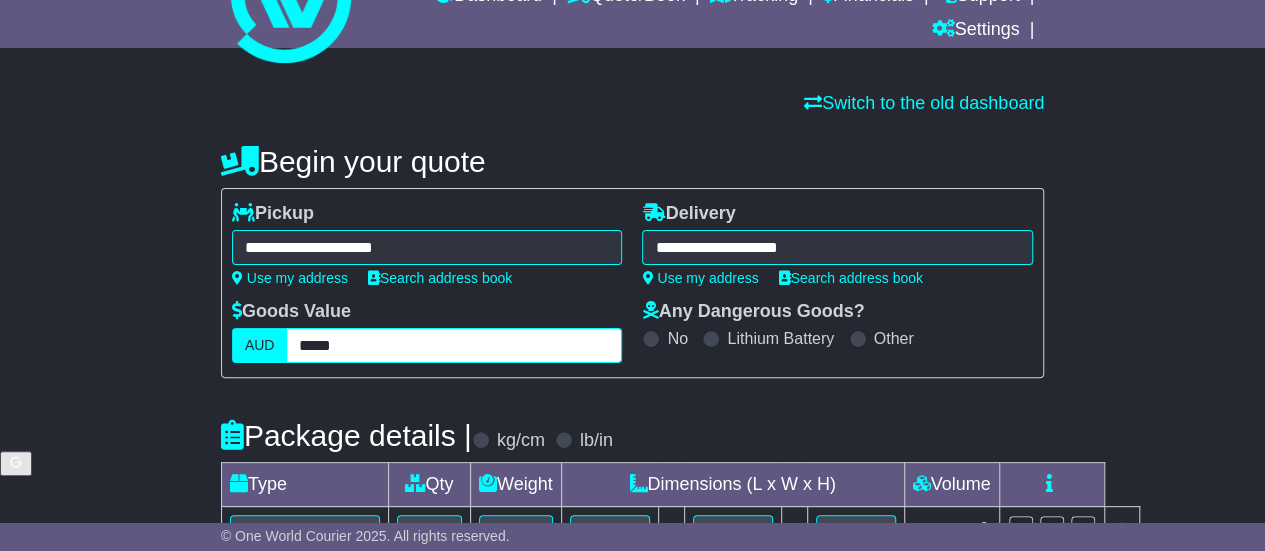 type on "*****" 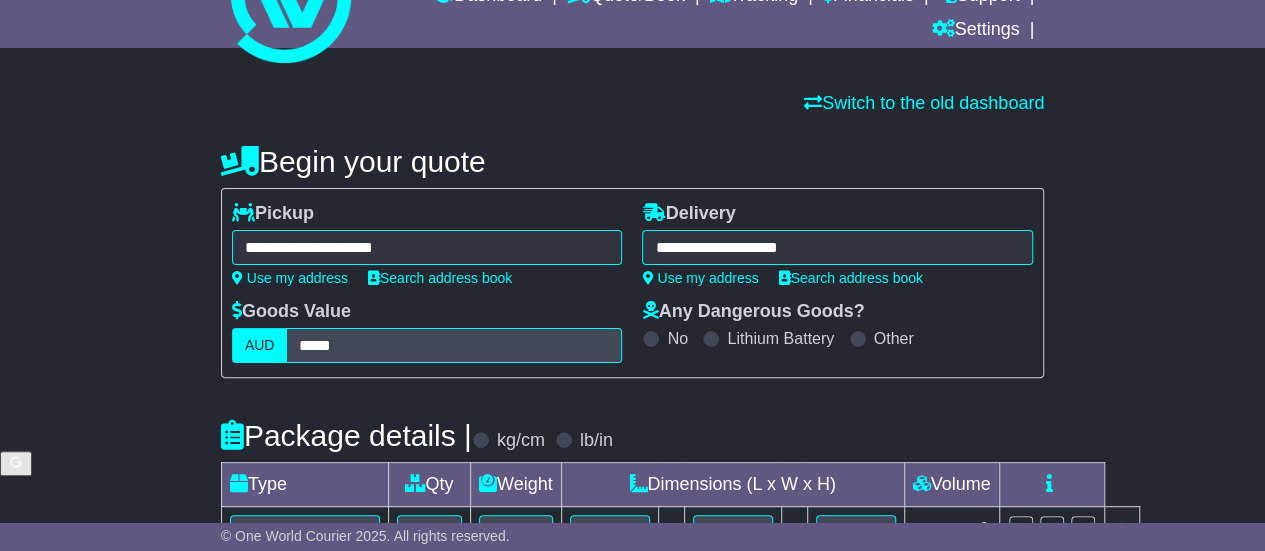 click on "Package details |
kg/cm
lb/in" at bounding box center (632, 435) 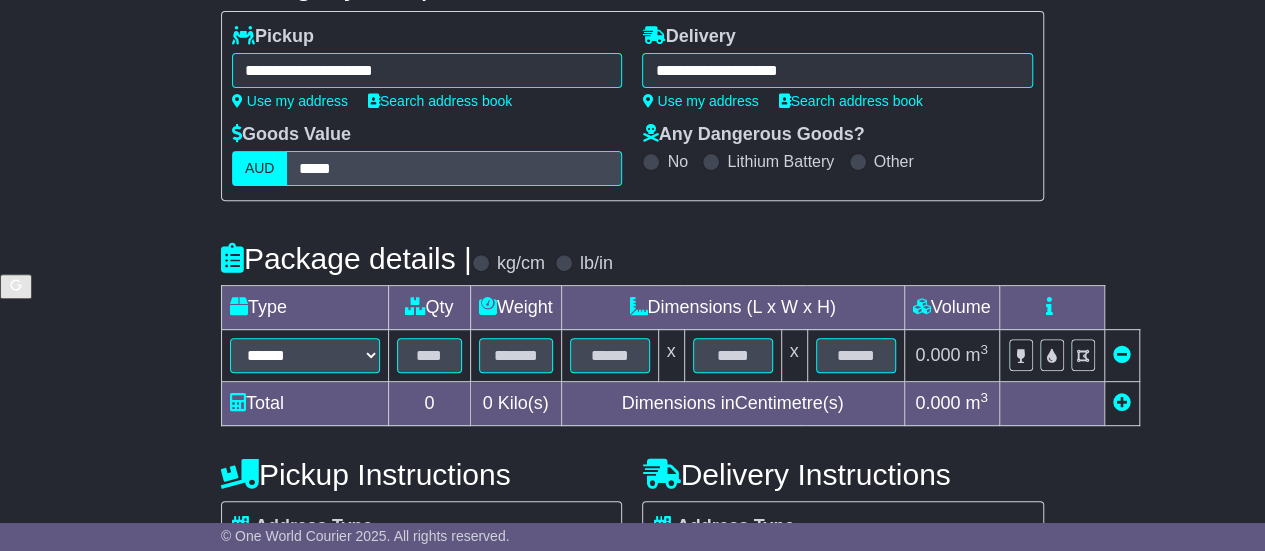 scroll, scrollTop: 300, scrollLeft: 0, axis: vertical 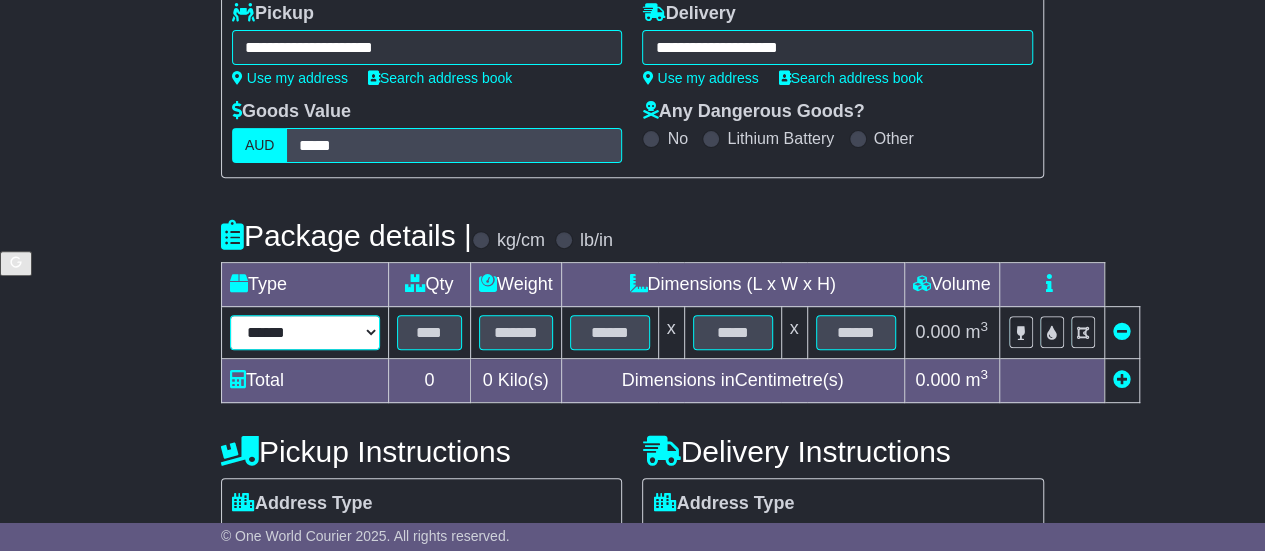 click on "****** ****** *** ******** ***** **** **** ****** *** *******" at bounding box center [305, 332] 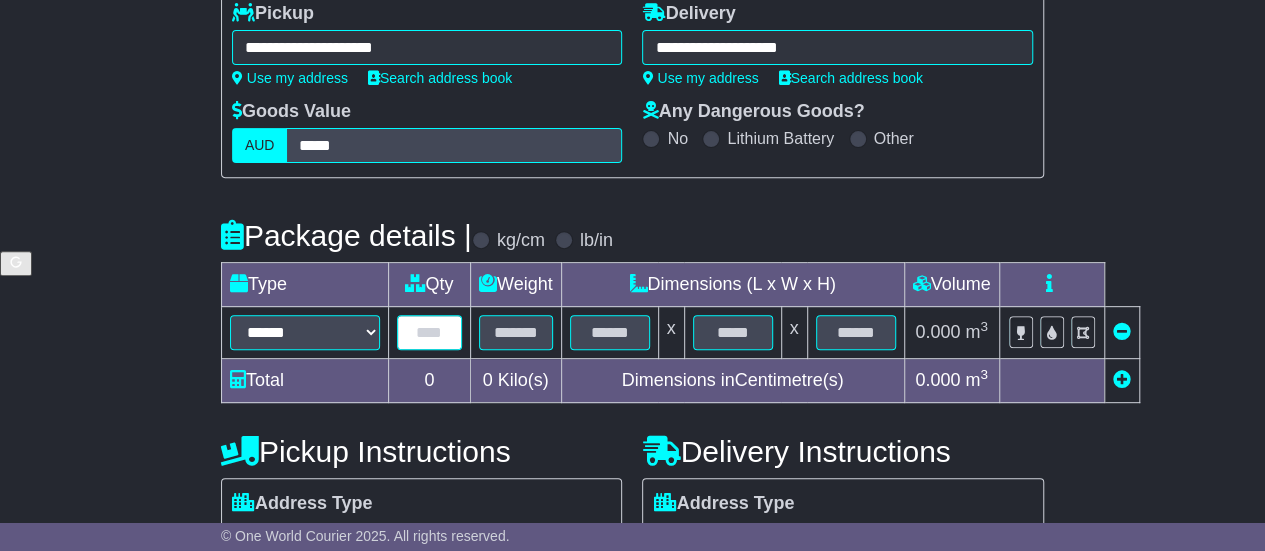 click at bounding box center (429, 332) 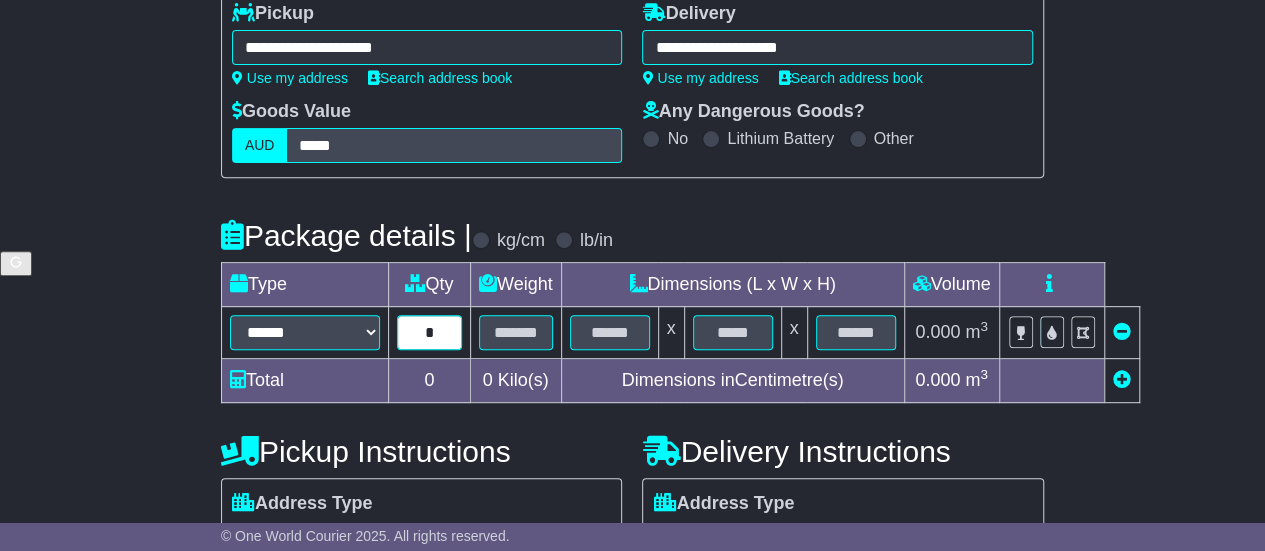 type on "*" 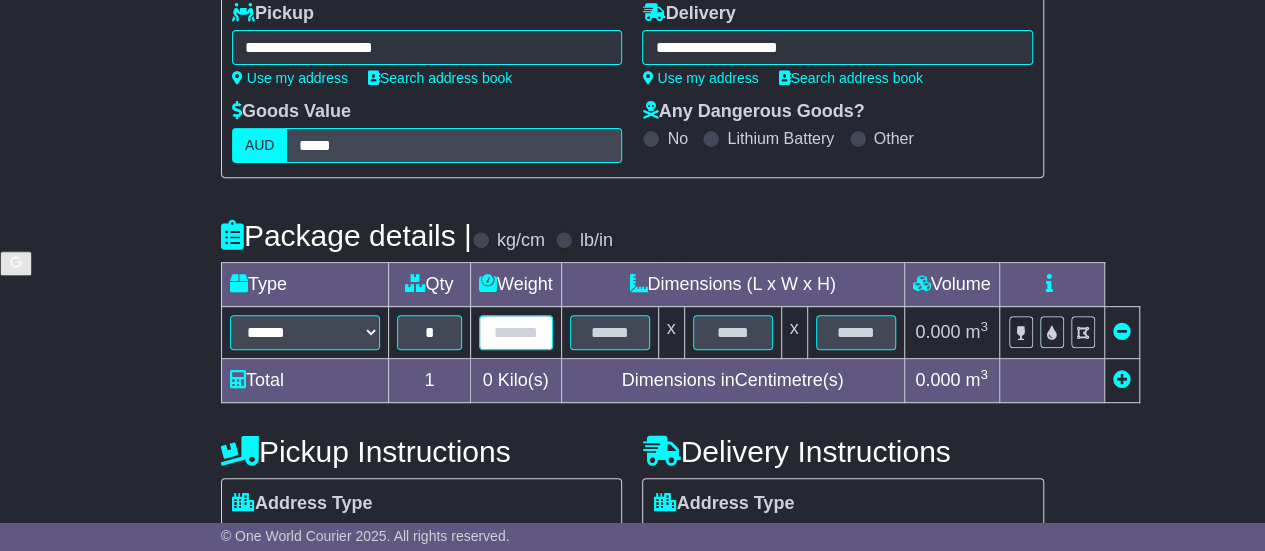click at bounding box center (516, 332) 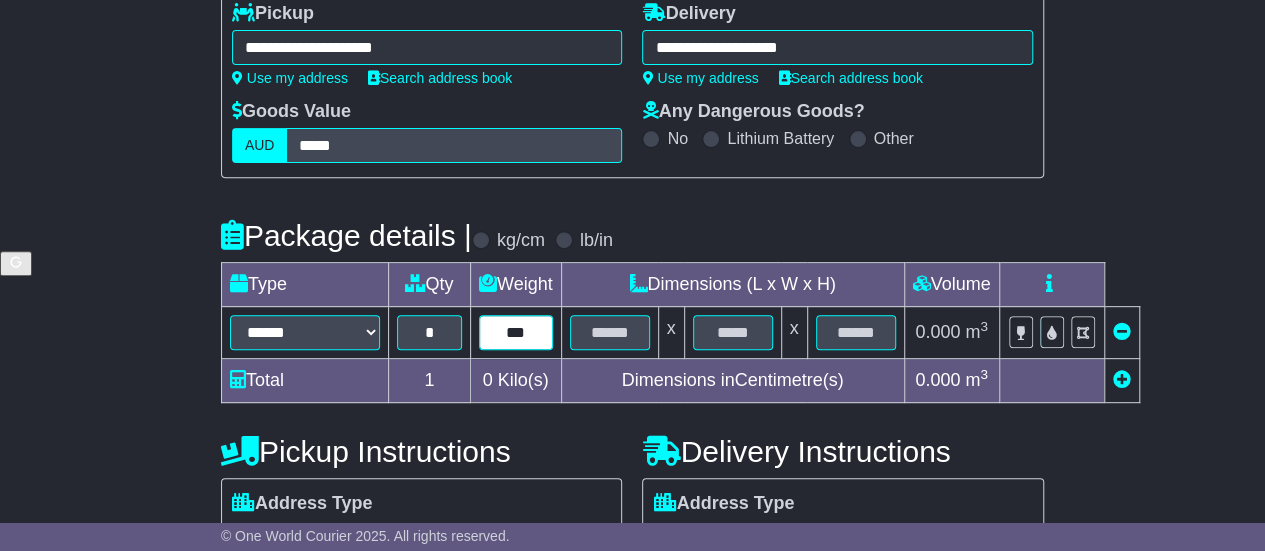 type on "***" 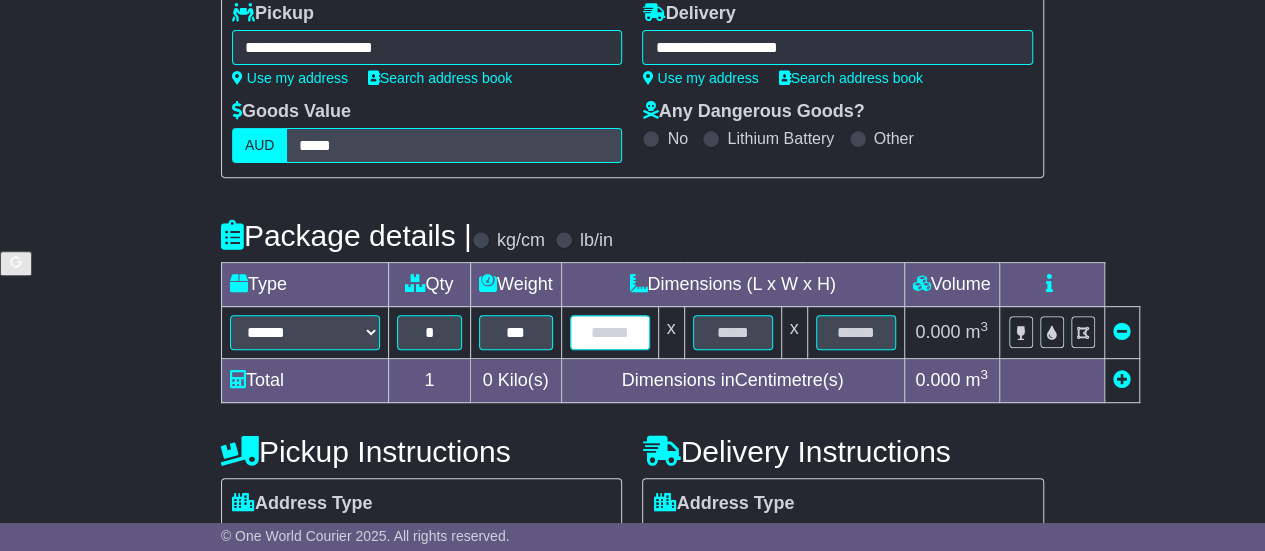 click at bounding box center (610, 332) 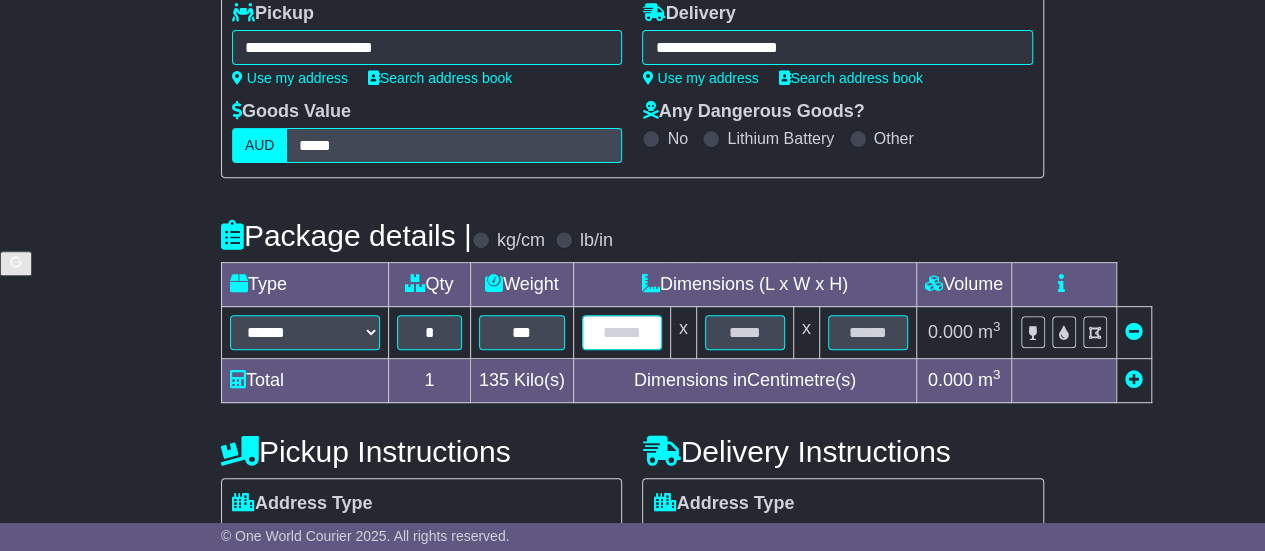 type on "*" 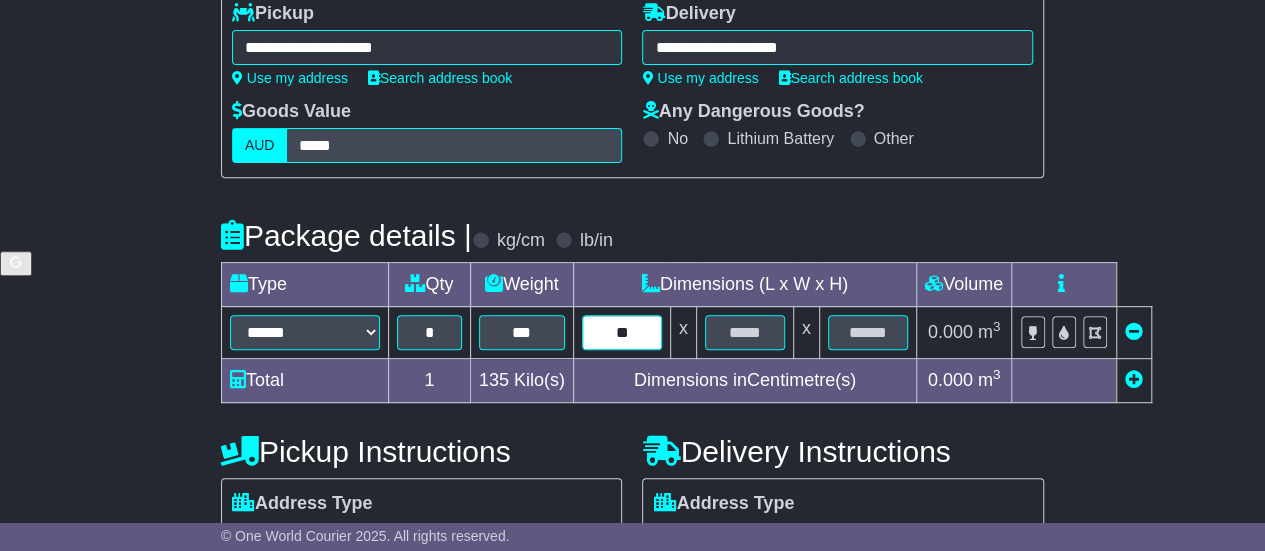 type on "**" 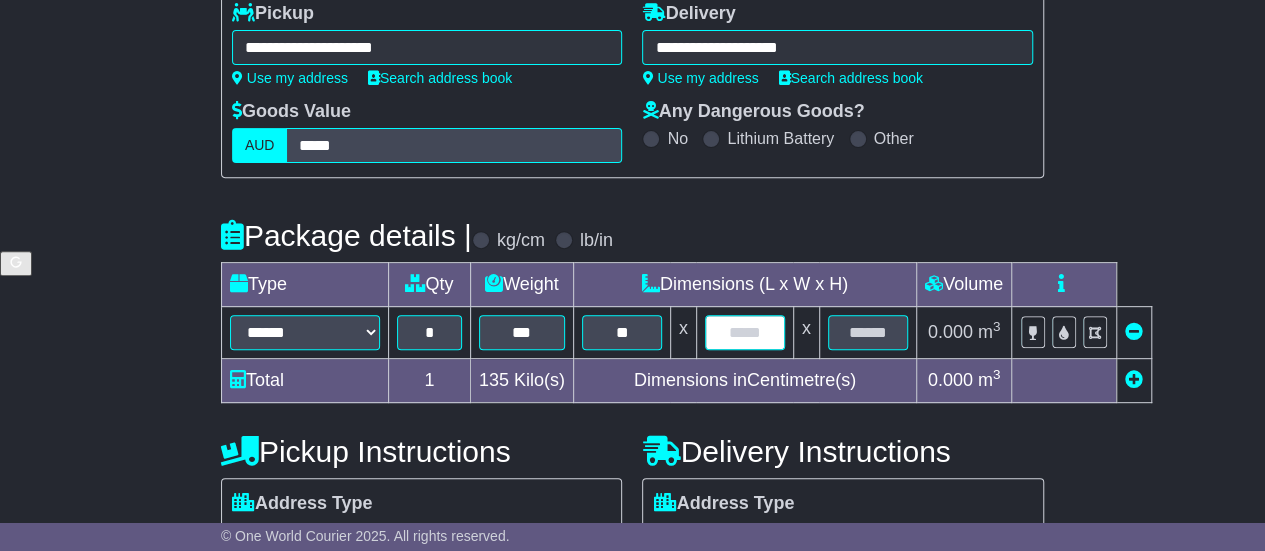 click at bounding box center [745, 332] 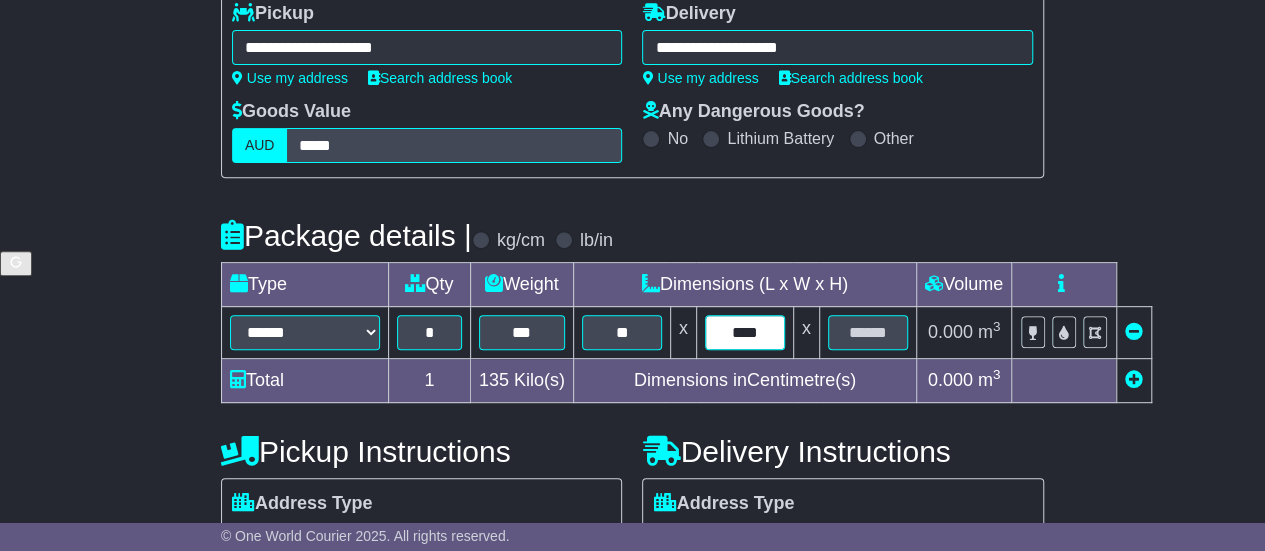 type on "****" 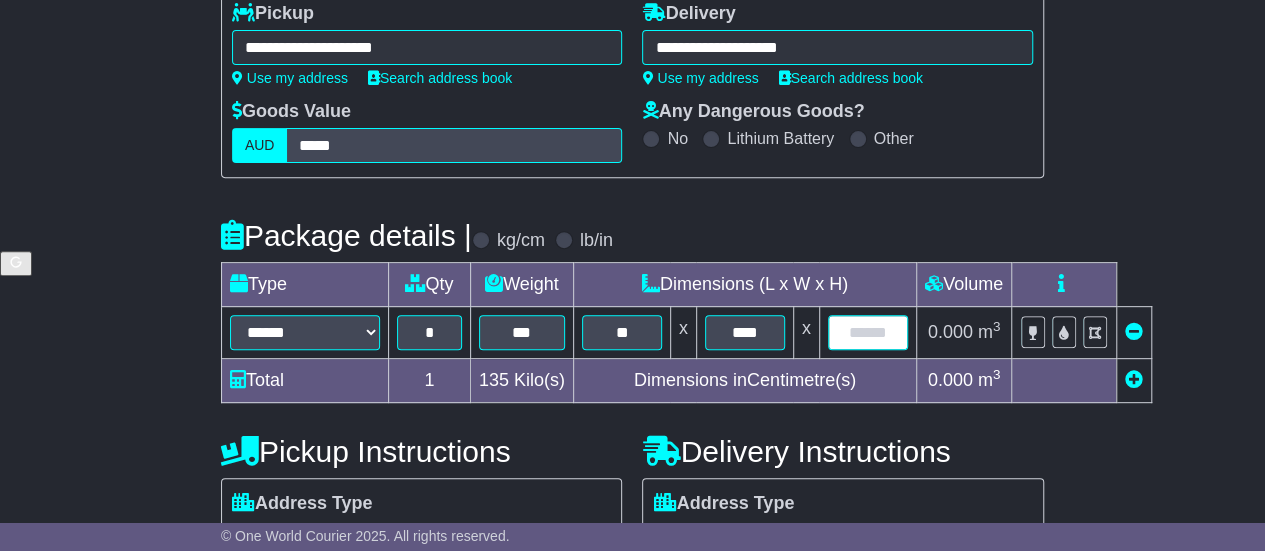 click on "****** ****** *** ******** ***** **** **** ****** *** *******
*
***
**
x
****
x
0.000
m 3
ft 3" at bounding box center (686, 333) 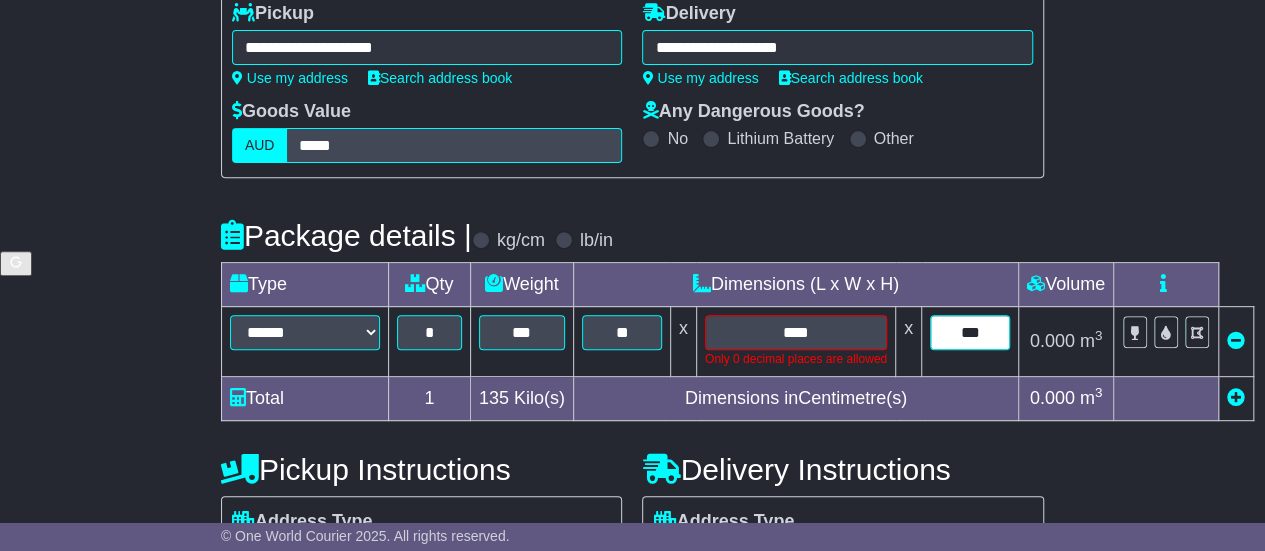 type on "***" 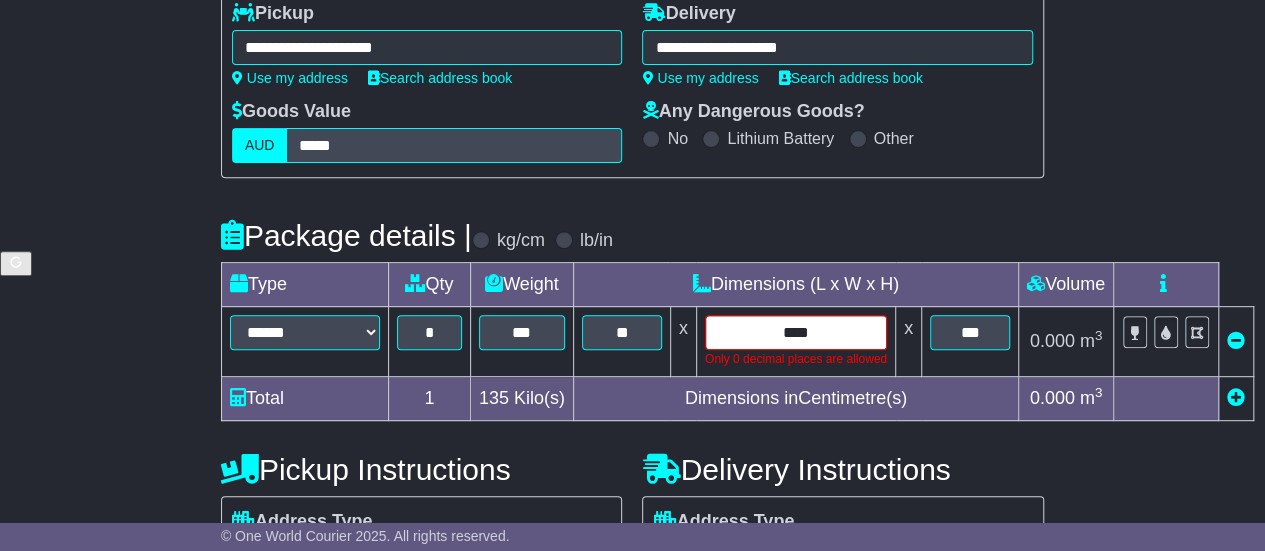 click on "****" at bounding box center [796, 332] 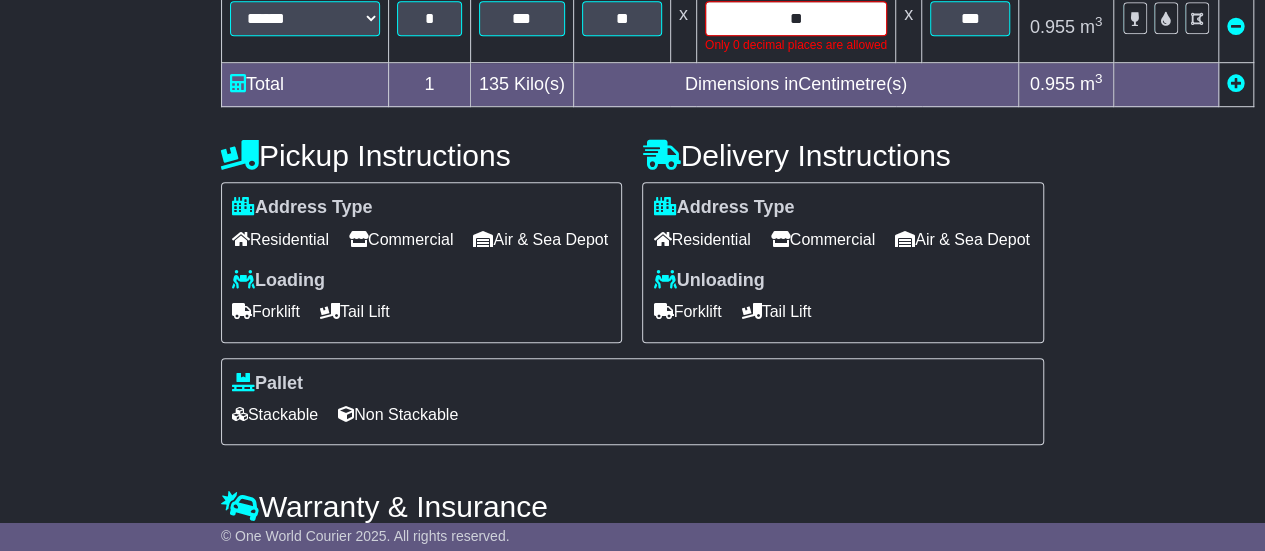 scroll, scrollTop: 600, scrollLeft: 0, axis: vertical 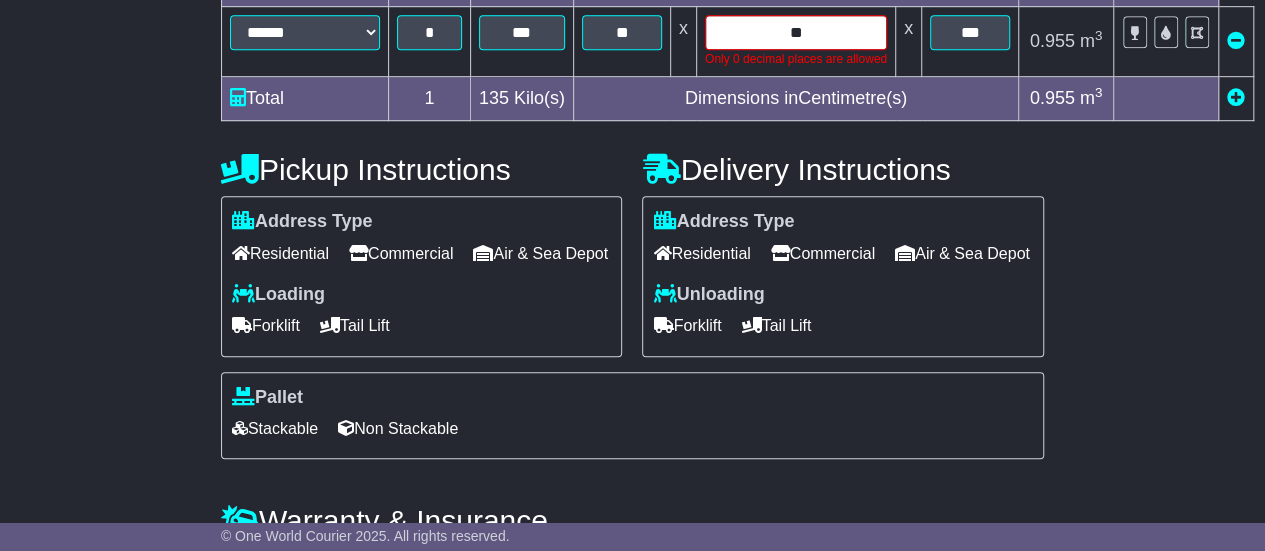 type on "**" 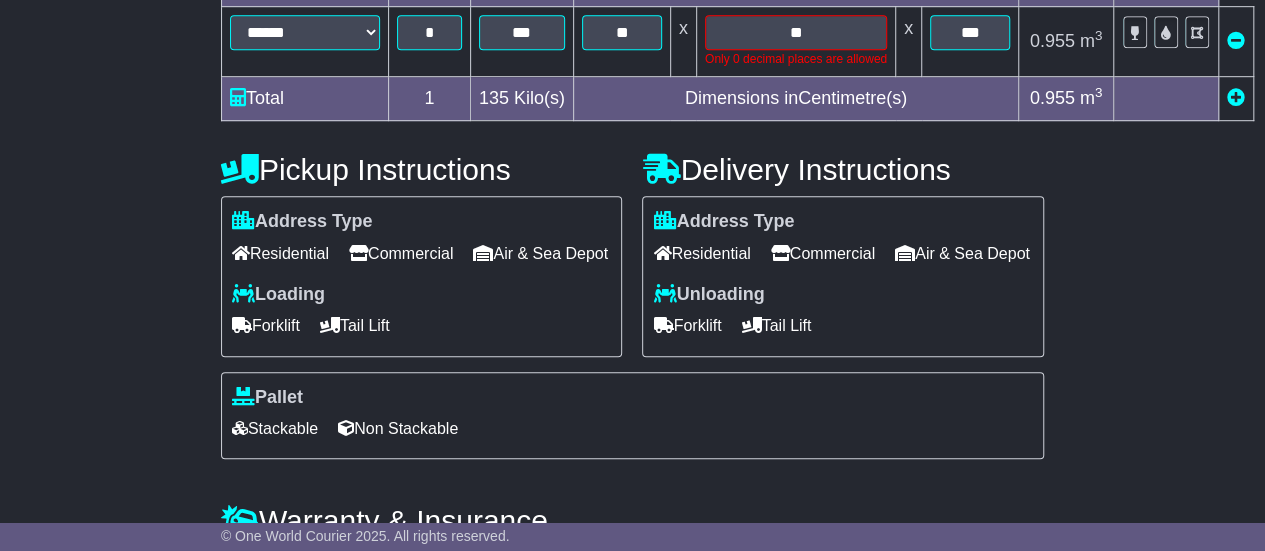click on "Residential
Commercial
Air & Sea Depot" at bounding box center (422, 253) 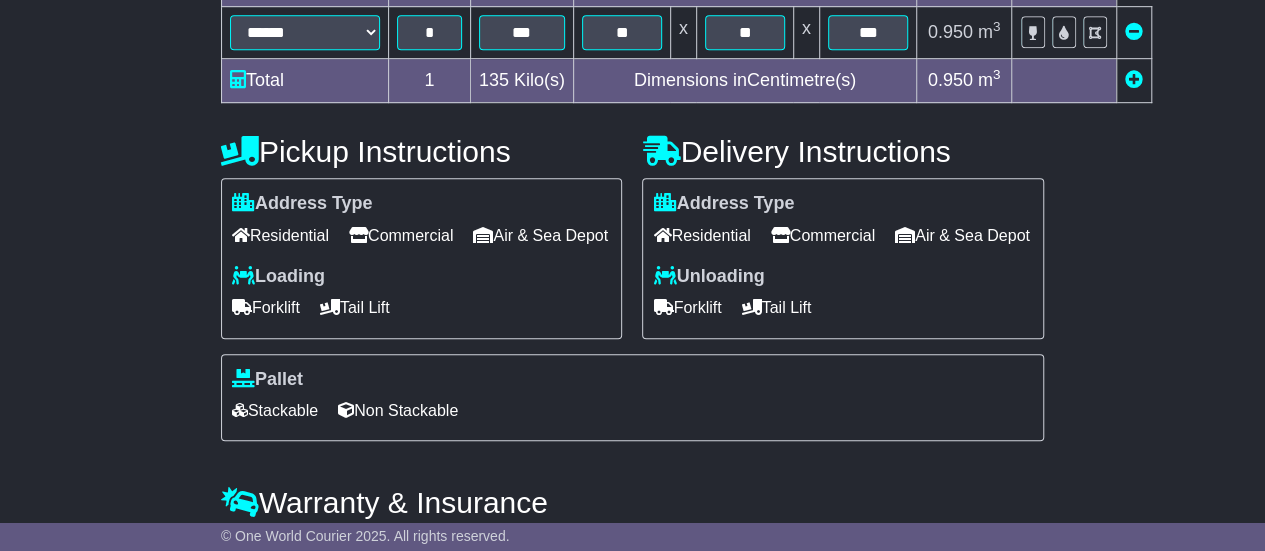 click on "Commercial" at bounding box center (401, 235) 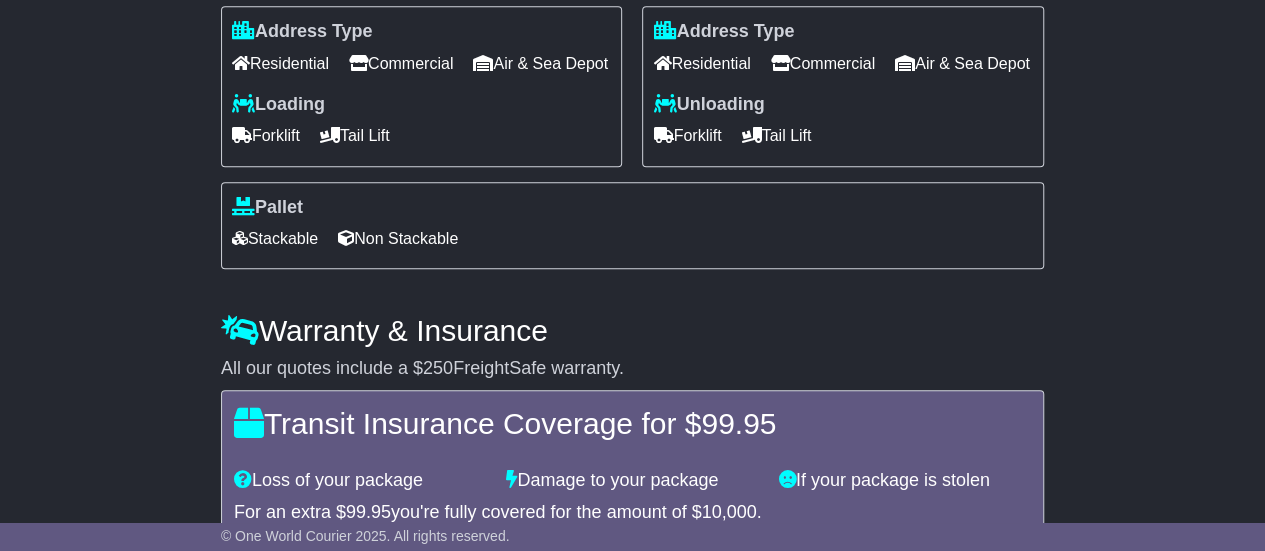 scroll, scrollTop: 800, scrollLeft: 0, axis: vertical 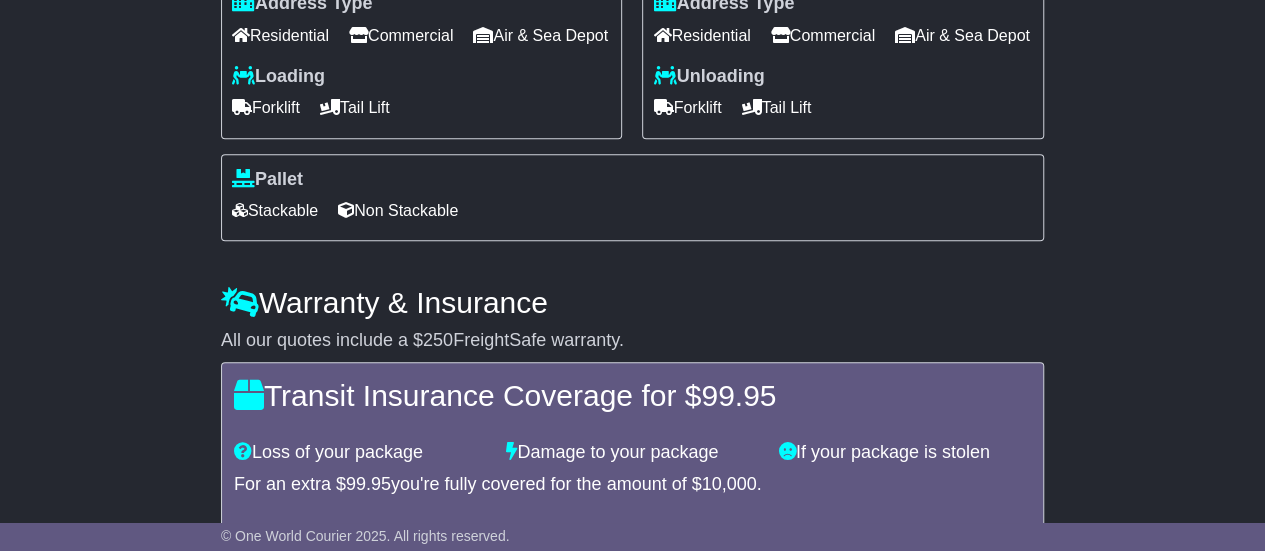 click on "Non Stackable" at bounding box center (398, 210) 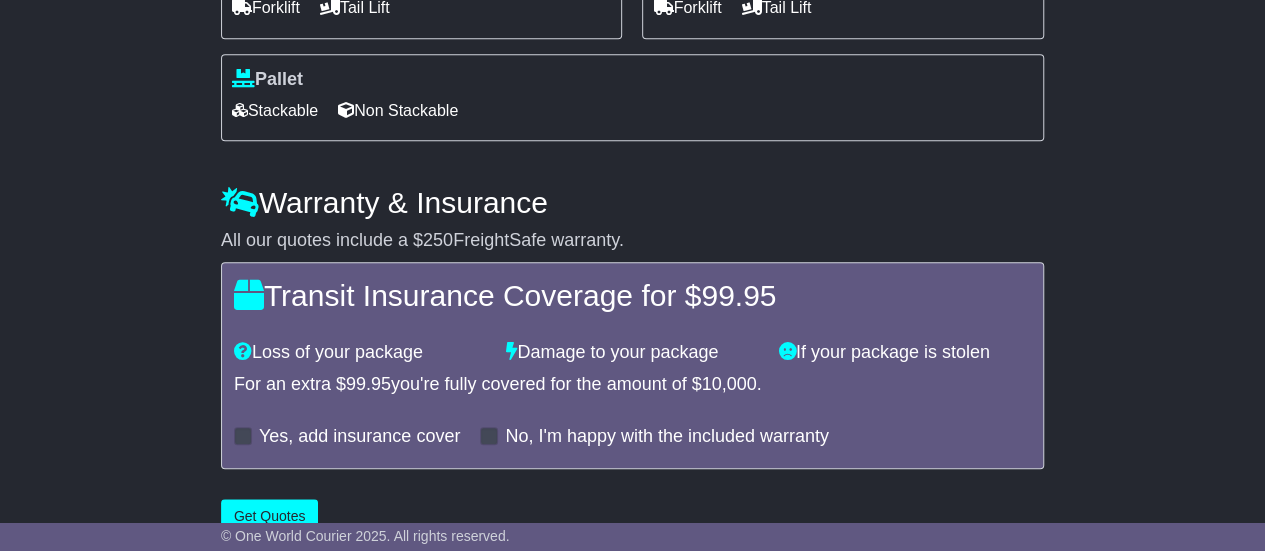 scroll, scrollTop: 964, scrollLeft: 0, axis: vertical 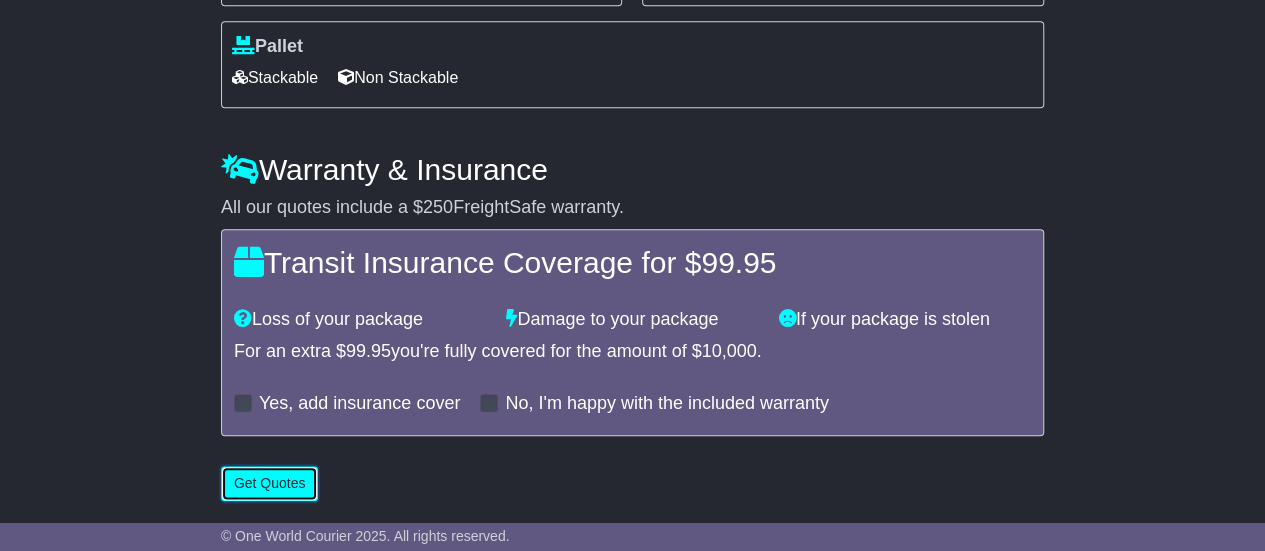 click on "Get Quotes" at bounding box center [270, 483] 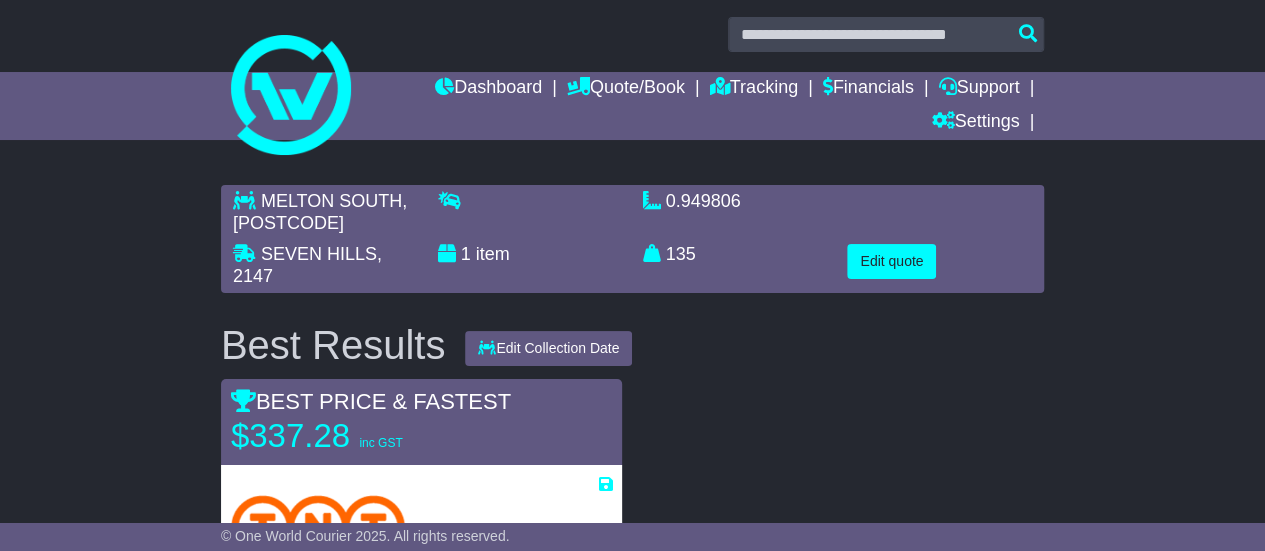scroll, scrollTop: 0, scrollLeft: 0, axis: both 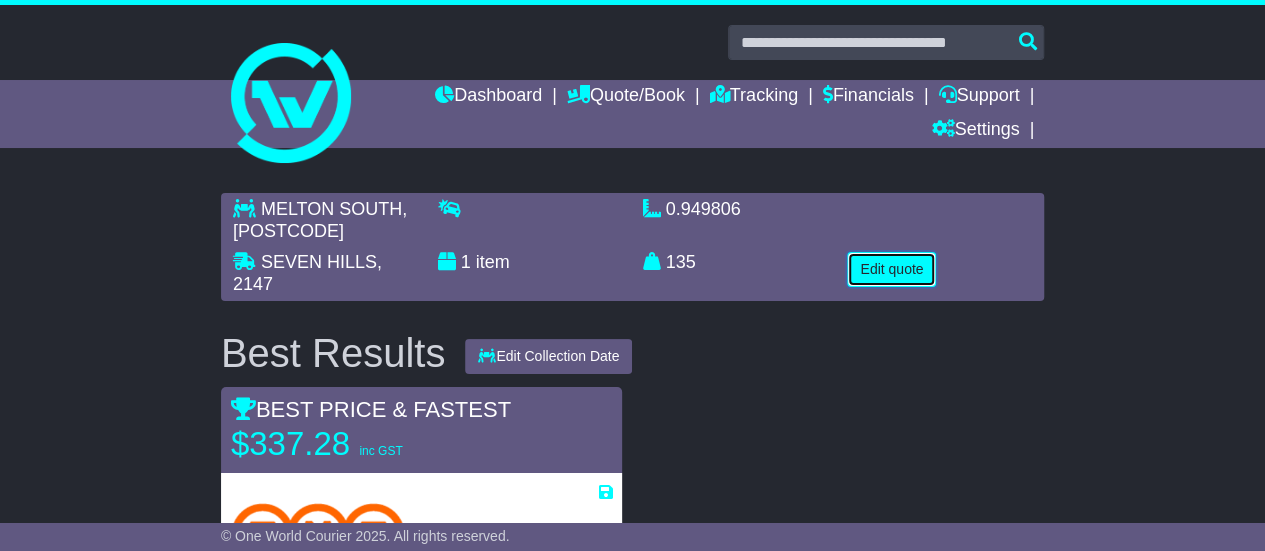 click on "Edit quote" at bounding box center [891, 269] 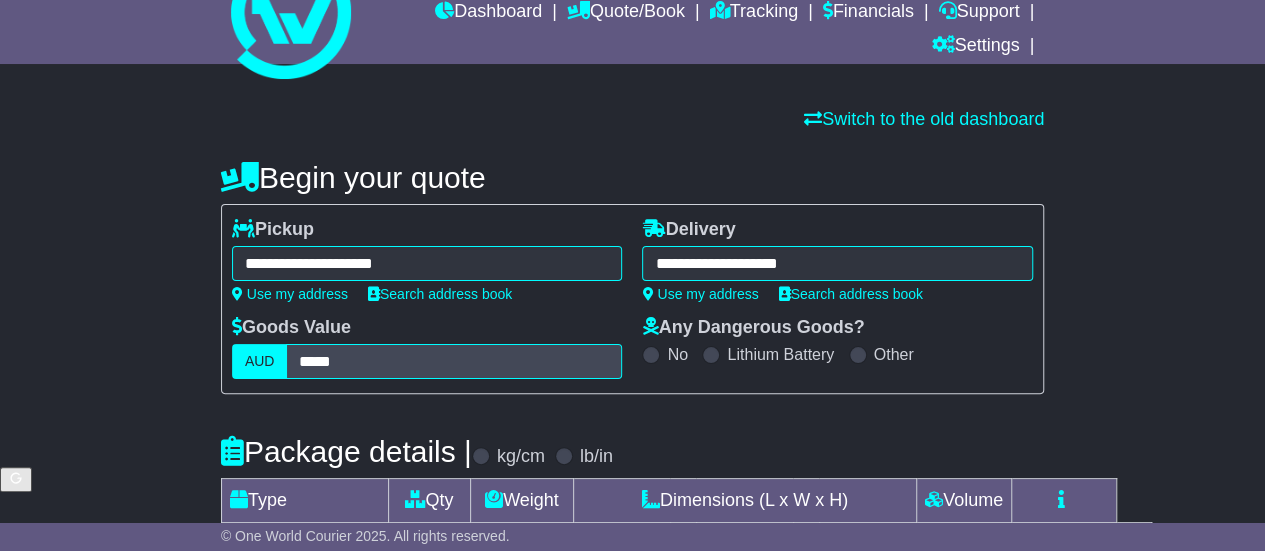 scroll, scrollTop: 200, scrollLeft: 0, axis: vertical 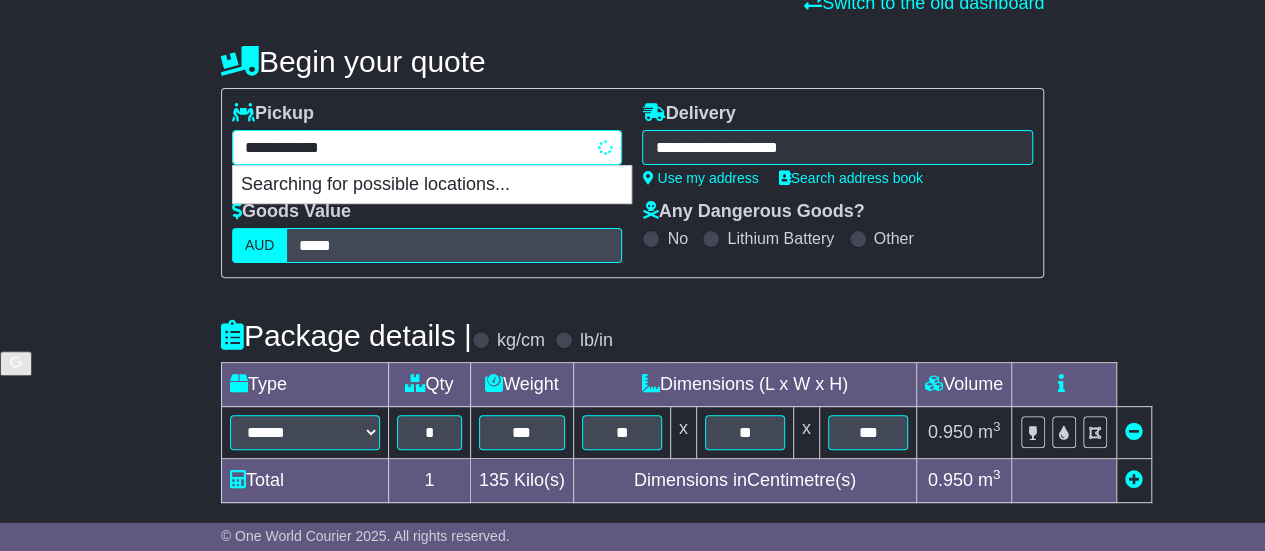 drag, startPoint x: 504, startPoint y: 146, endPoint x: 92, endPoint y: 137, distance: 412.0983 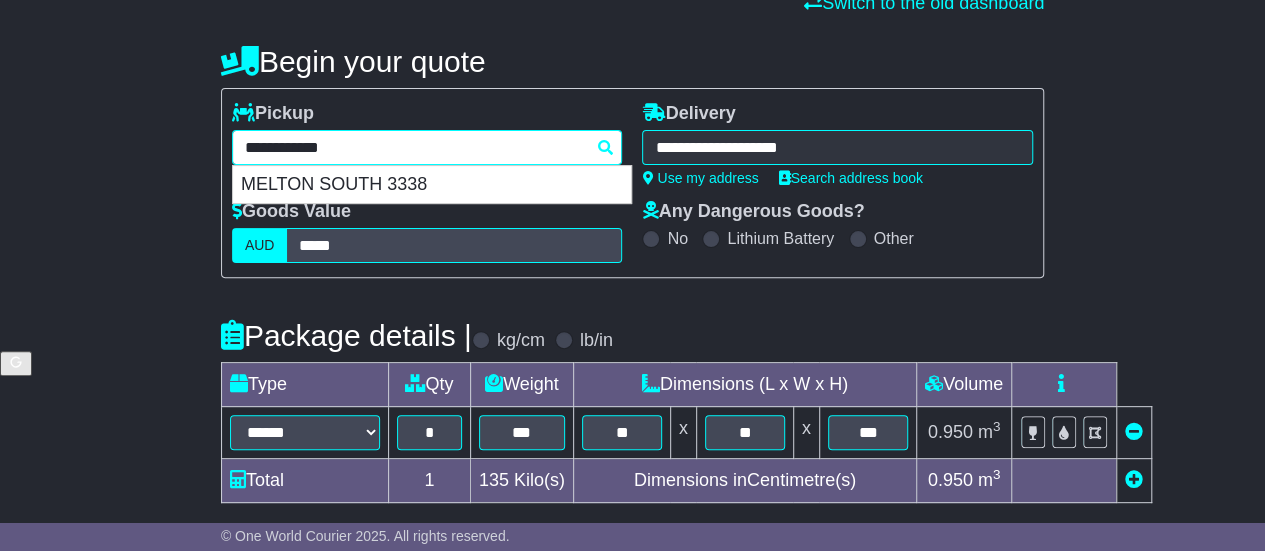 drag, startPoint x: 380, startPoint y: 147, endPoint x: 62, endPoint y: 118, distance: 319.31958 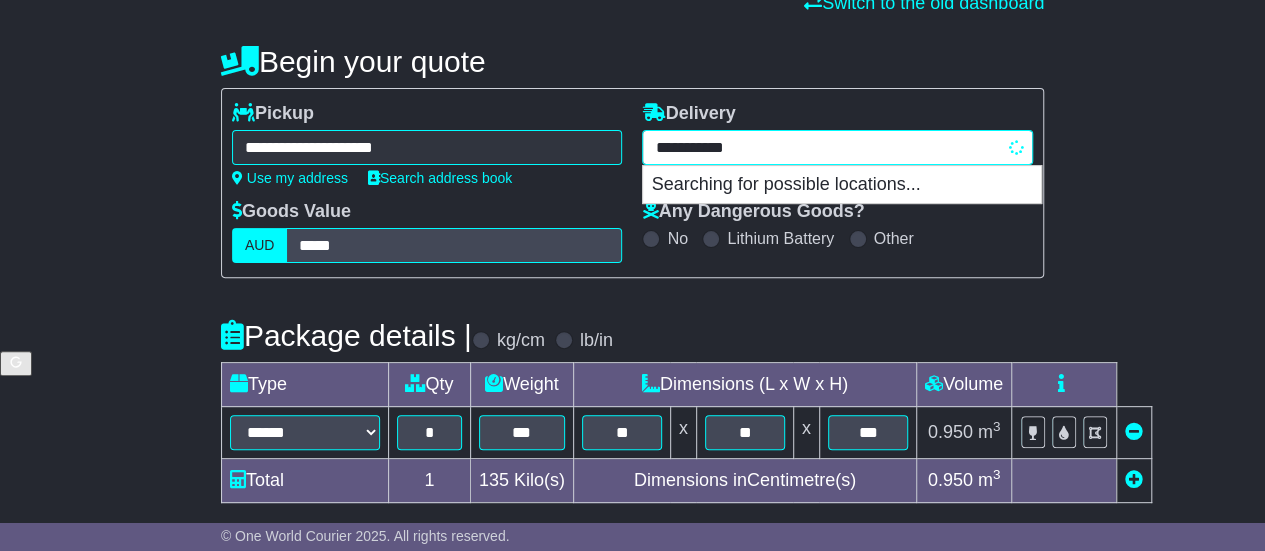 drag, startPoint x: 854, startPoint y: 142, endPoint x: 675, endPoint y: 129, distance: 179.47145 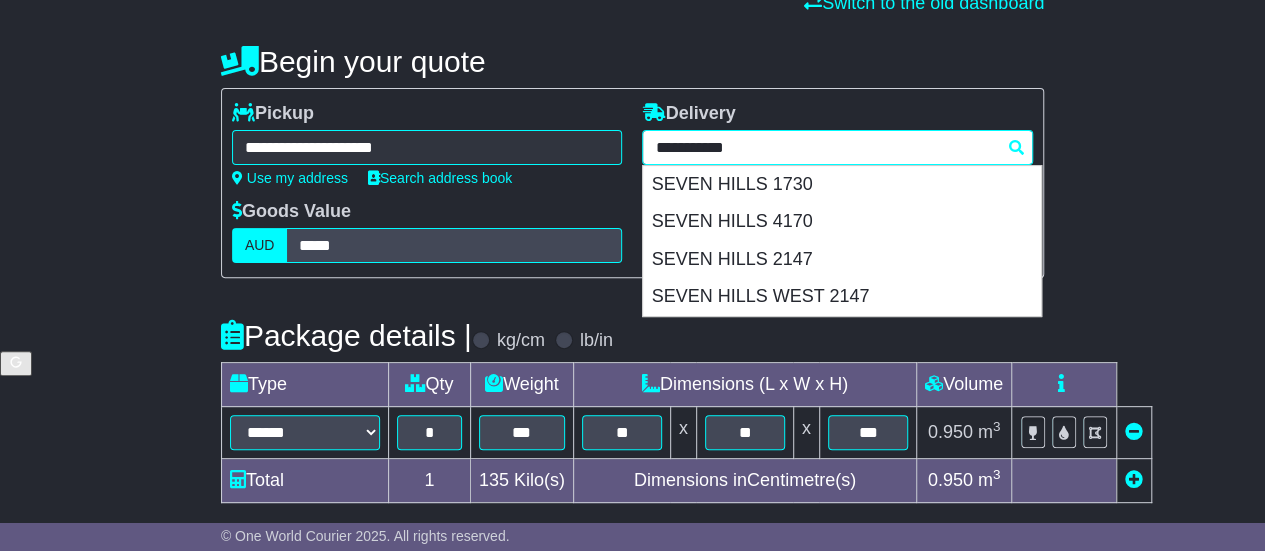 drag, startPoint x: 796, startPoint y: 140, endPoint x: 611, endPoint y: 142, distance: 185.0108 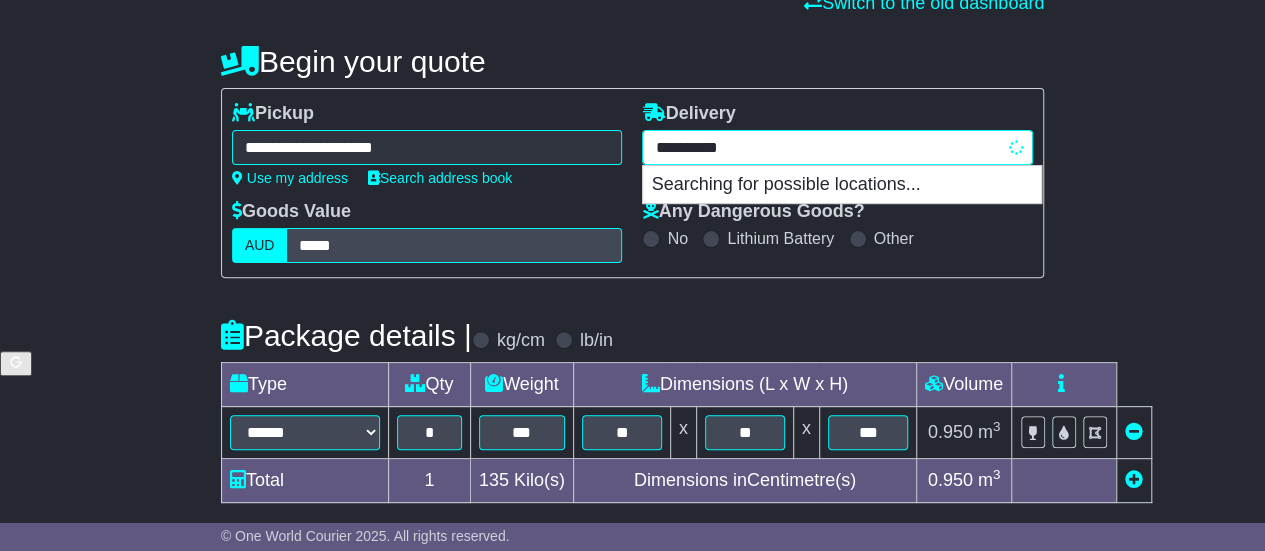 type on "**********" 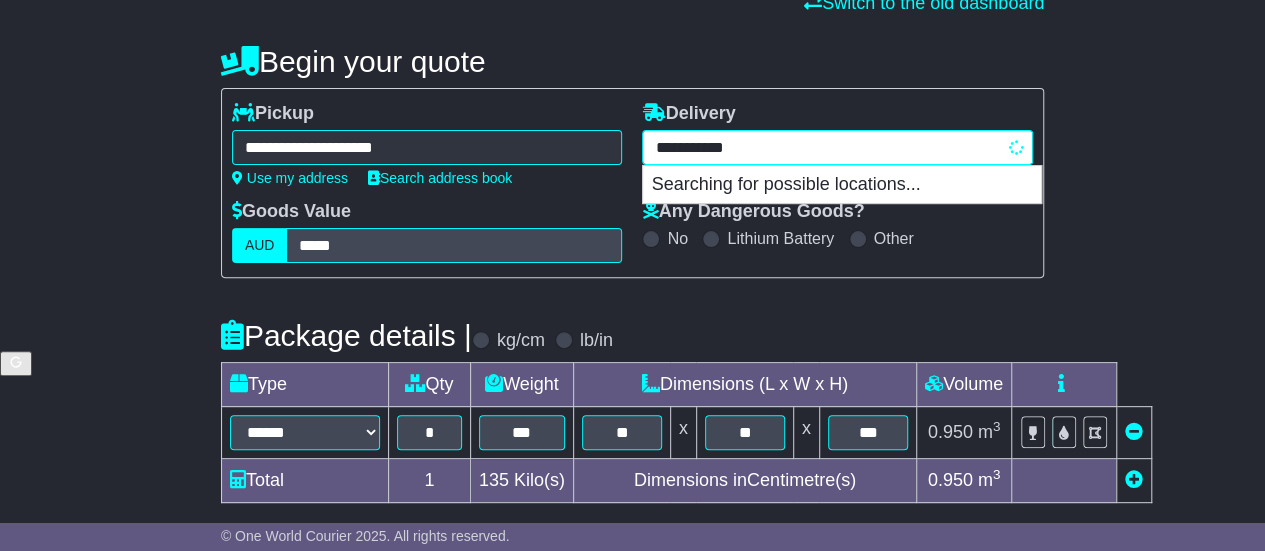 type on "**********" 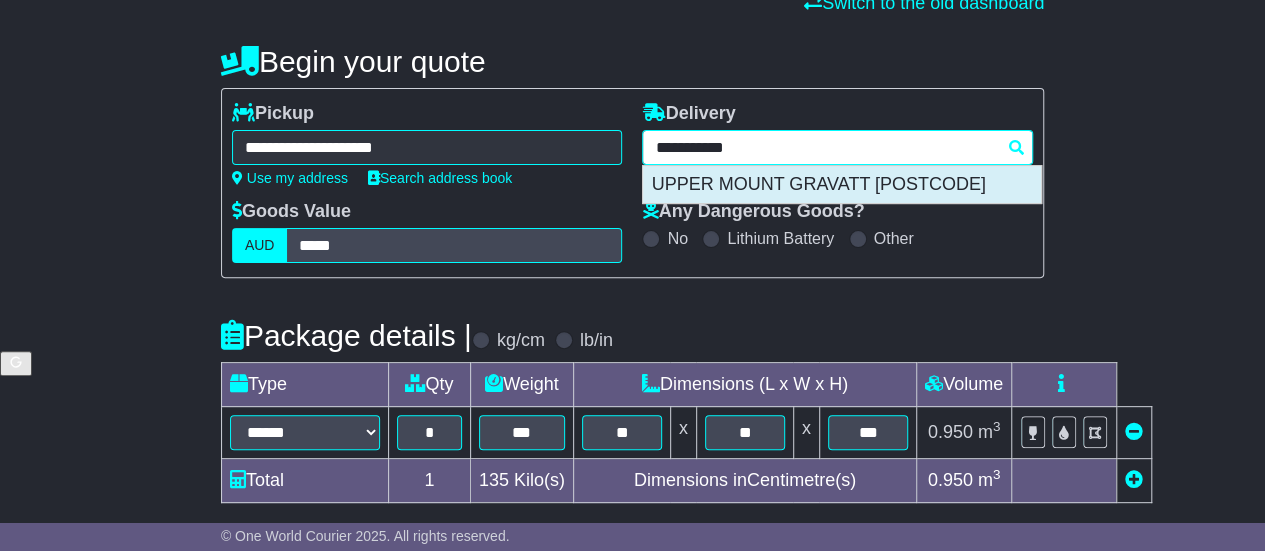 click on "UPPER MOUNT GRAVATT [POSTCODE]" at bounding box center (842, 185) 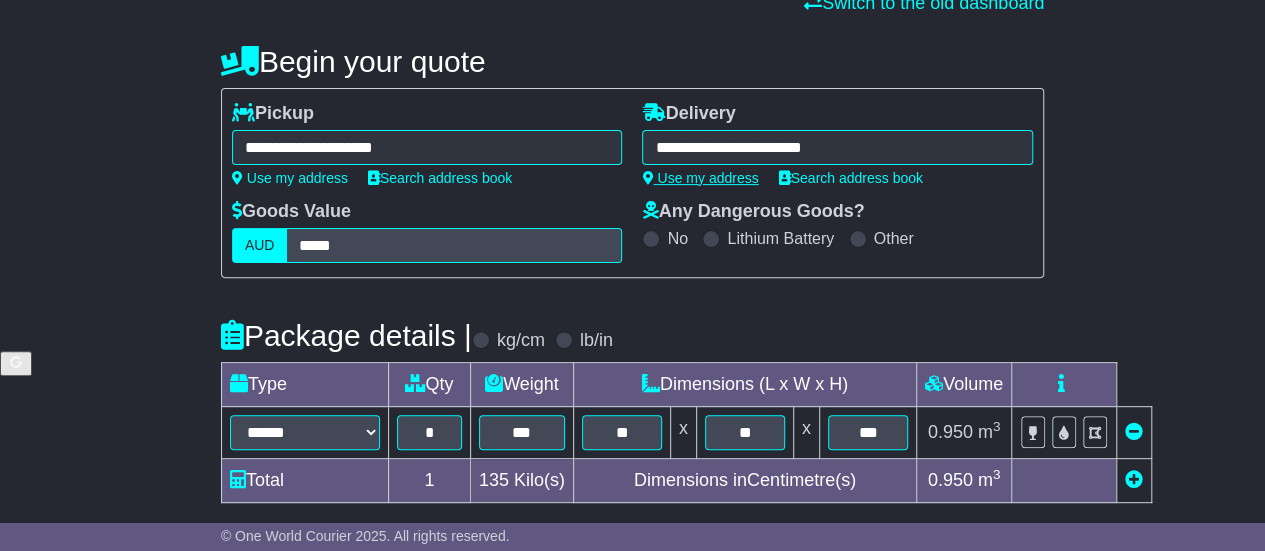type on "**********" 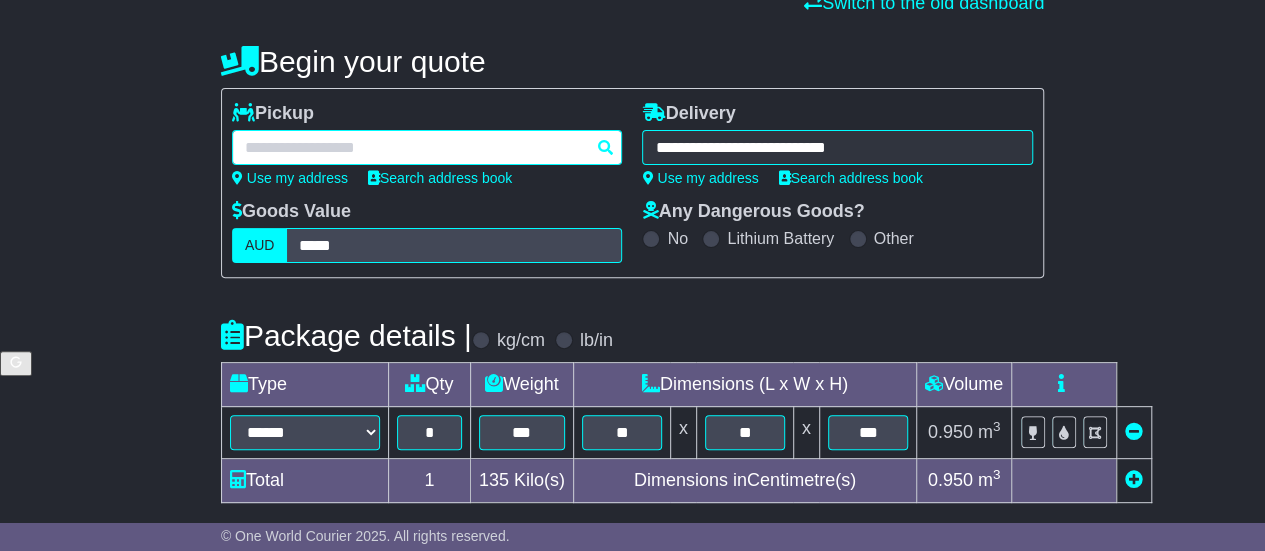 drag, startPoint x: 530, startPoint y: 147, endPoint x: 458, endPoint y: 149, distance: 72.02777 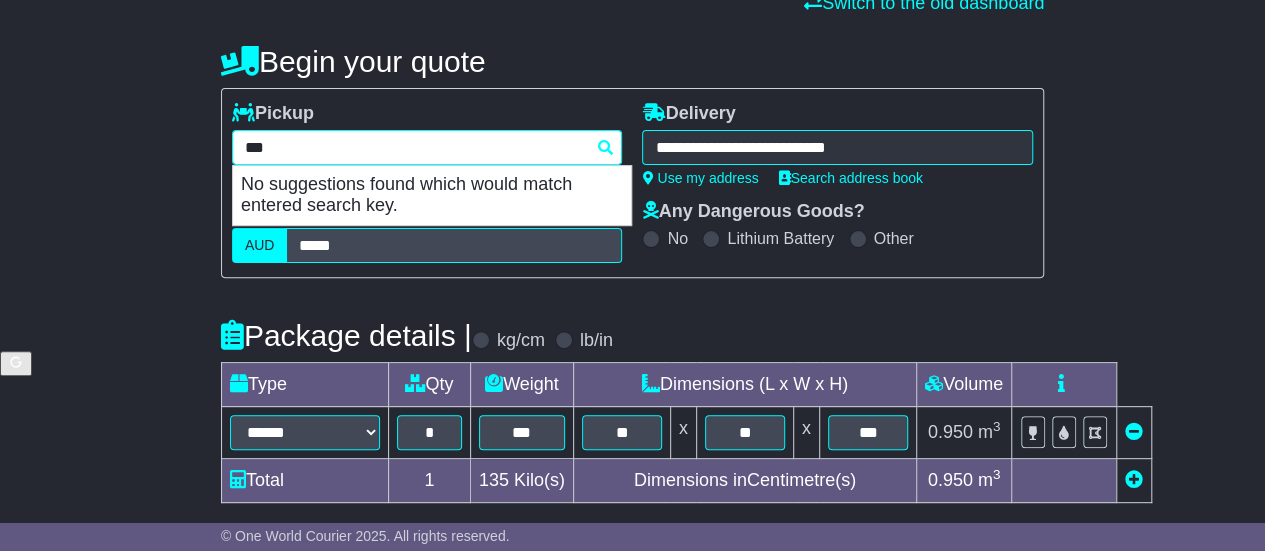 type on "****" 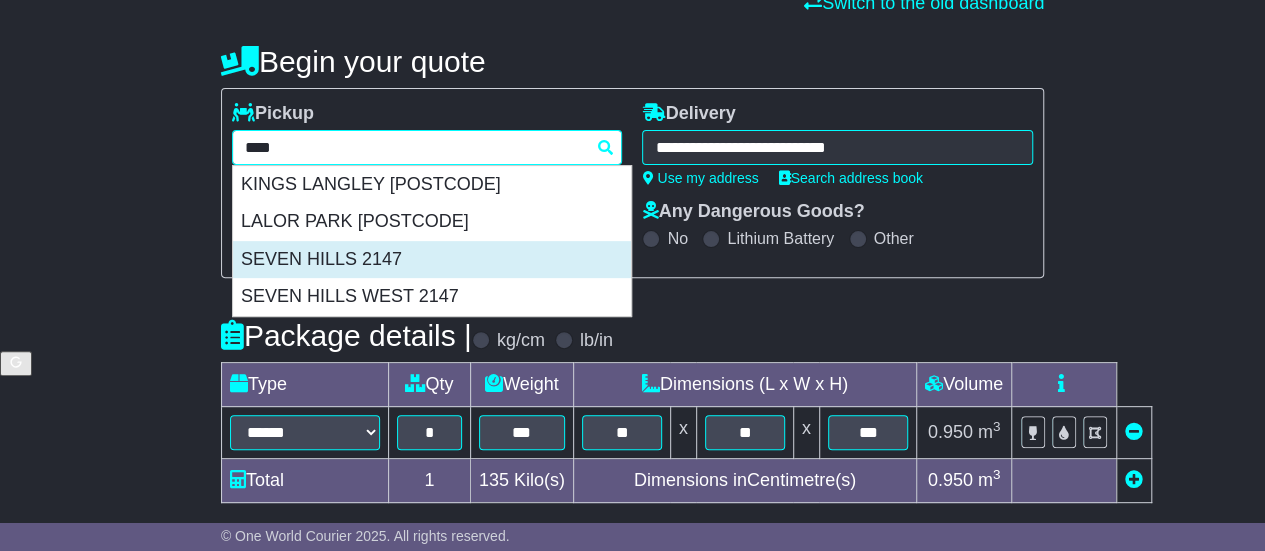 click on "SEVEN HILLS 2147" at bounding box center (432, 260) 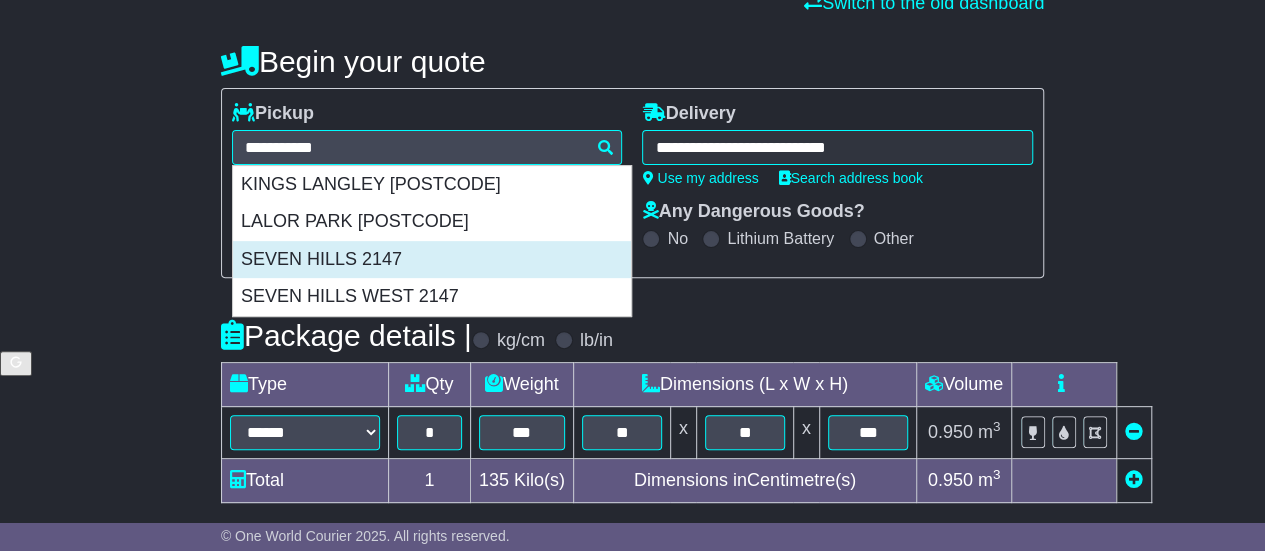 type on "**********" 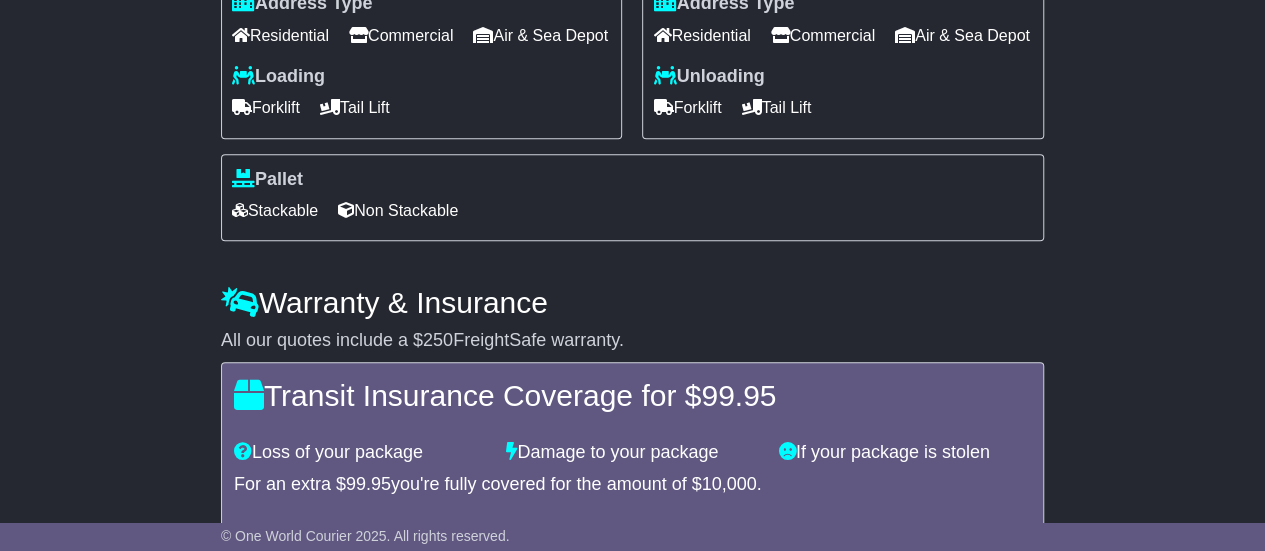 scroll, scrollTop: 964, scrollLeft: 0, axis: vertical 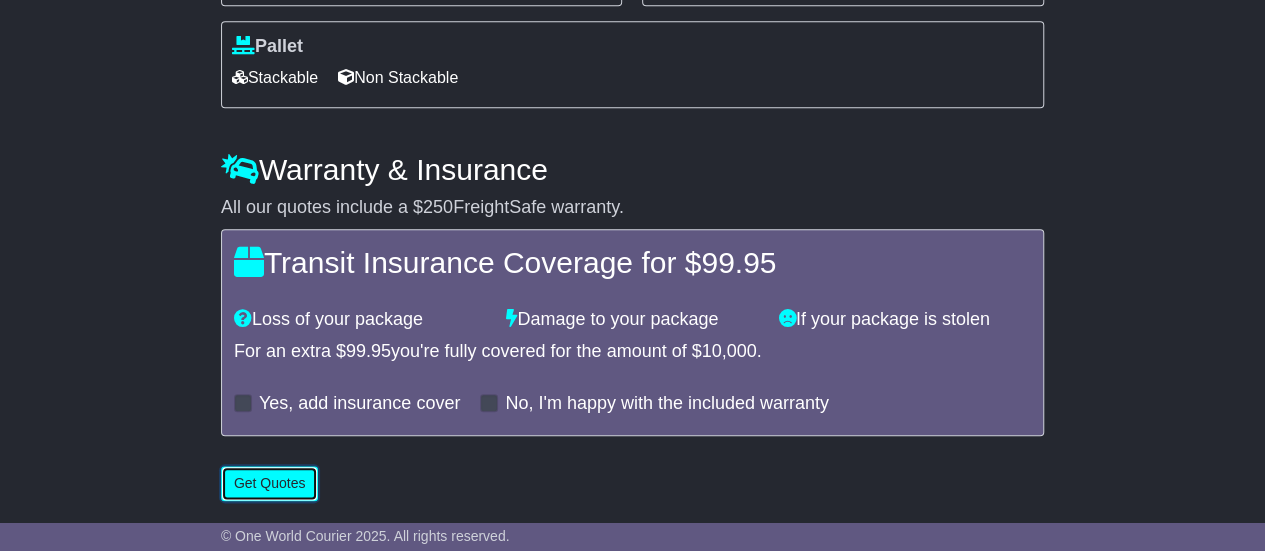 click on "Get Quotes" at bounding box center [270, 483] 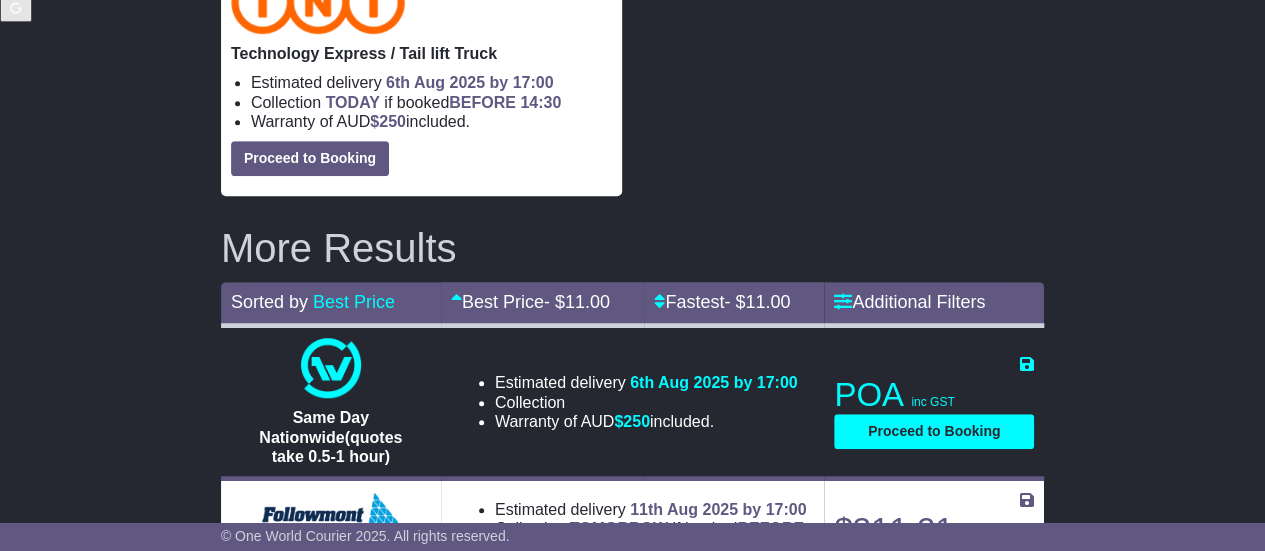 scroll, scrollTop: 600, scrollLeft: 0, axis: vertical 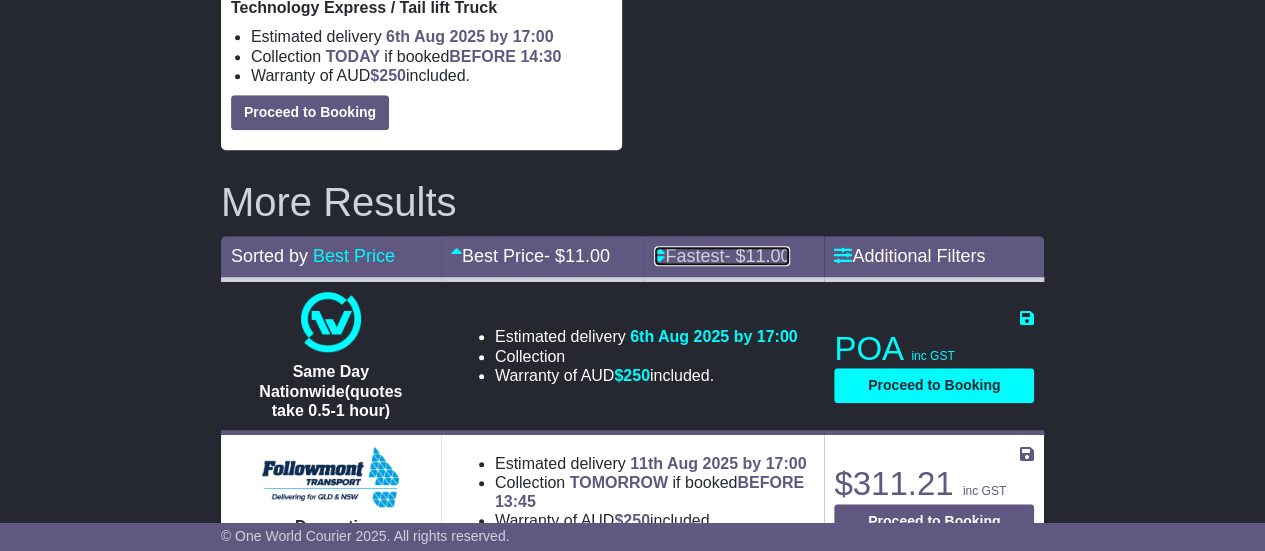 click on "Fastest  - $ 11.00" at bounding box center (722, 256) 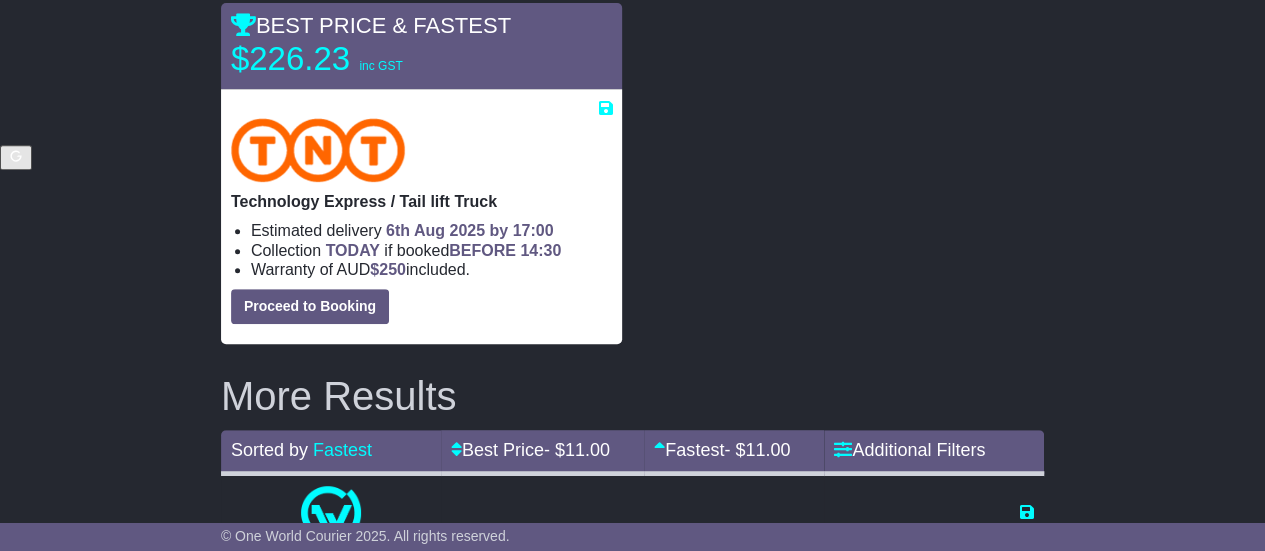 scroll, scrollTop: 400, scrollLeft: 0, axis: vertical 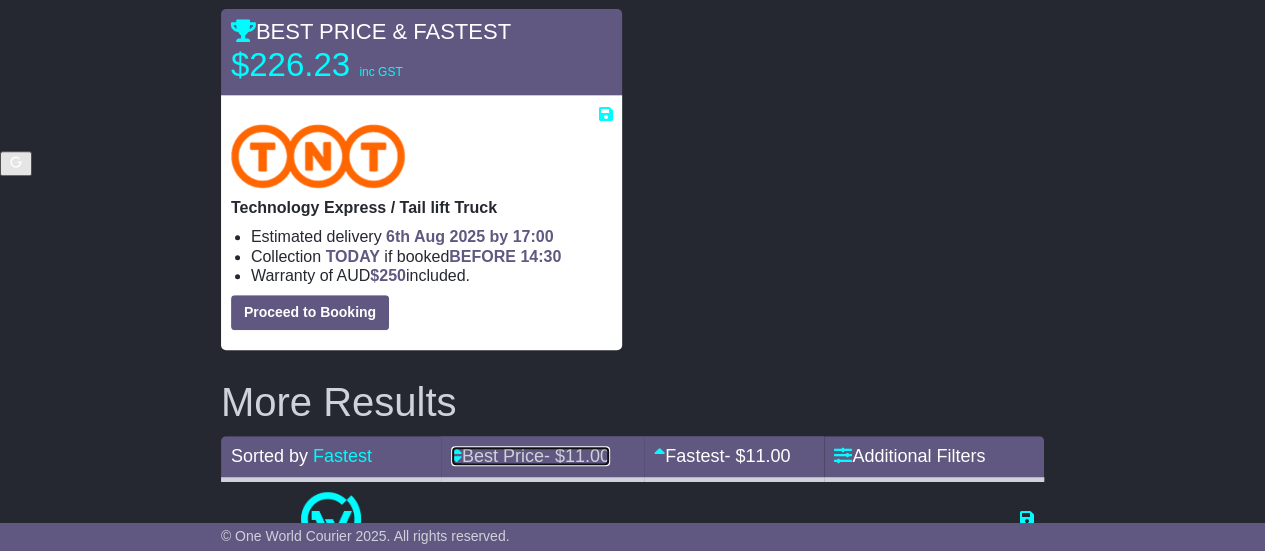 click on "Best Price  - $ 11.00" at bounding box center (530, 456) 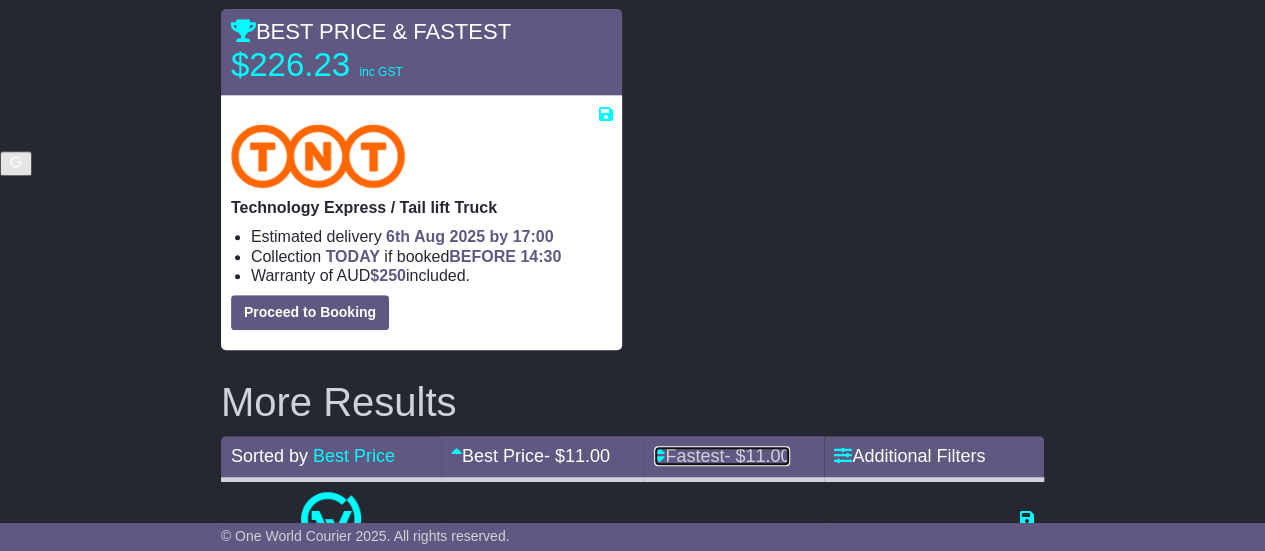 click on "Fastest  - $ 11.00" at bounding box center (722, 456) 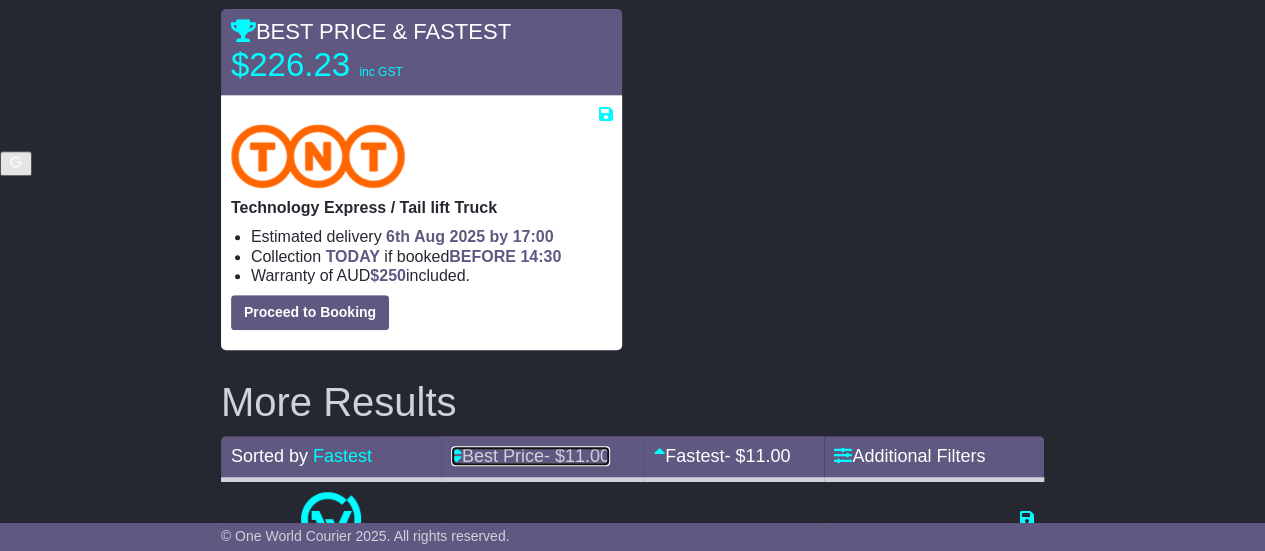 click on "Best Price  - $ 11.00" at bounding box center (530, 456) 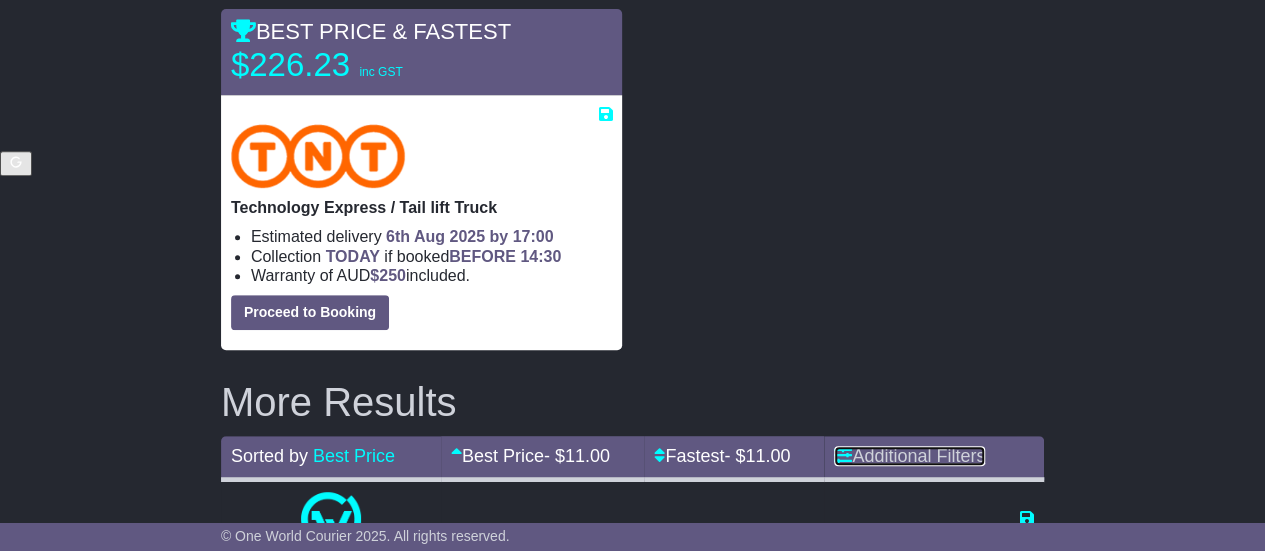 click at bounding box center (843, 455) 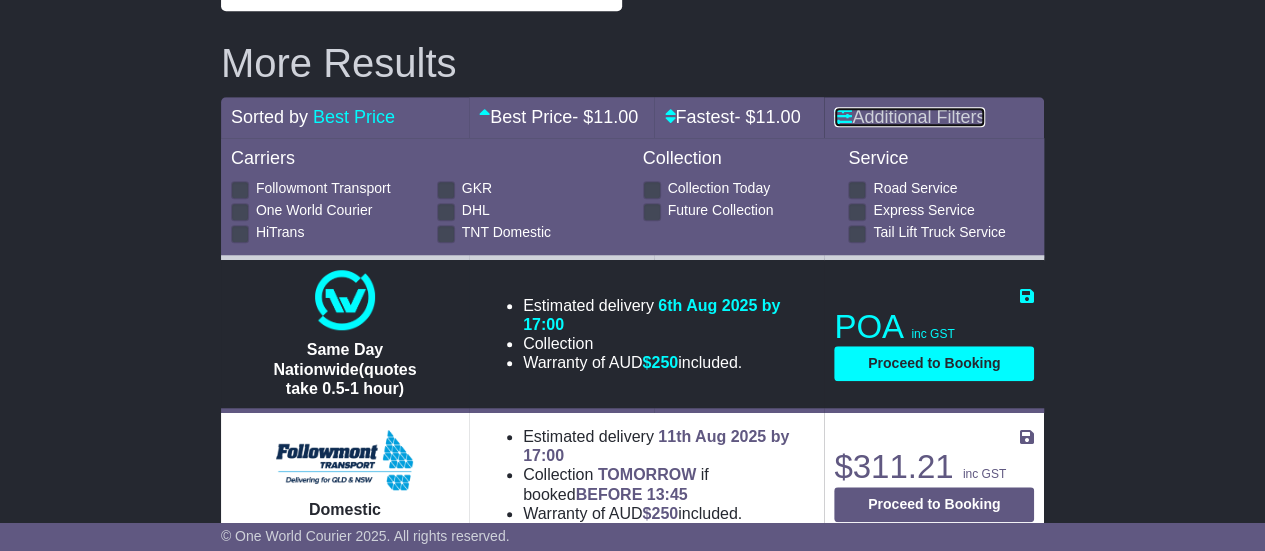 scroll, scrollTop: 700, scrollLeft: 0, axis: vertical 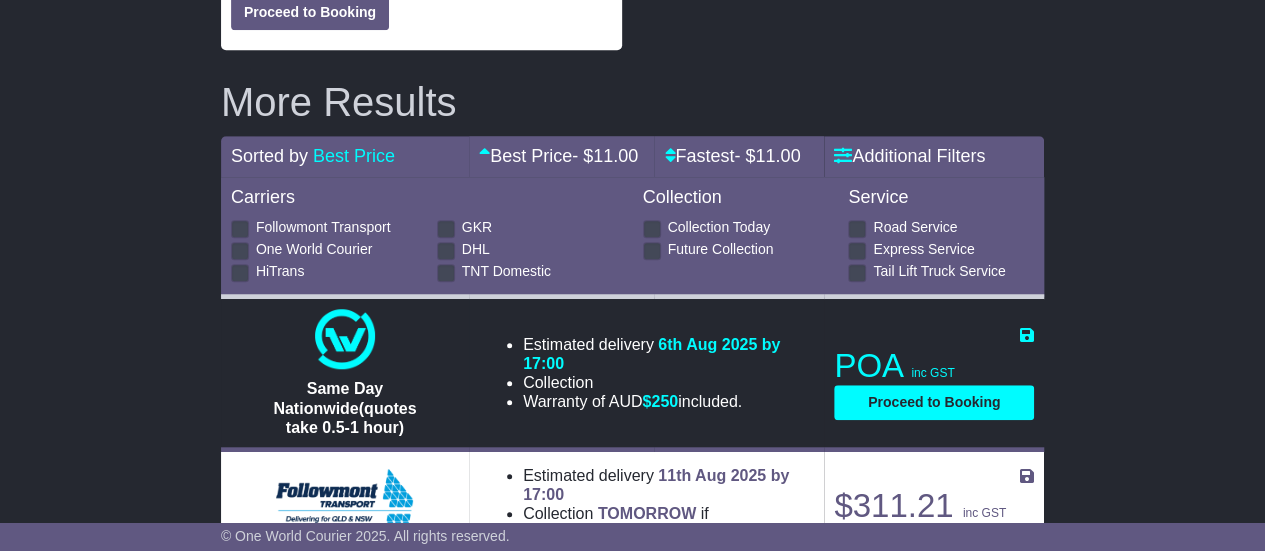 click on "POA
inc GST
Proceed to Booking
About this service
Save Quote
×
Close
Save" at bounding box center [934, 373] 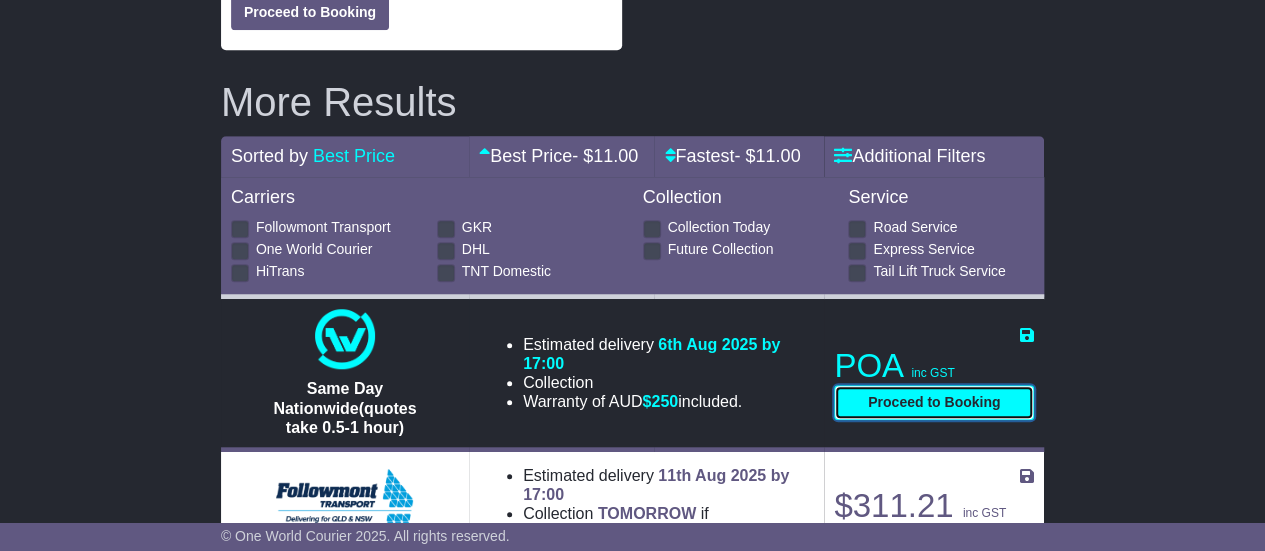 click on "Proceed to Booking" at bounding box center [934, 402] 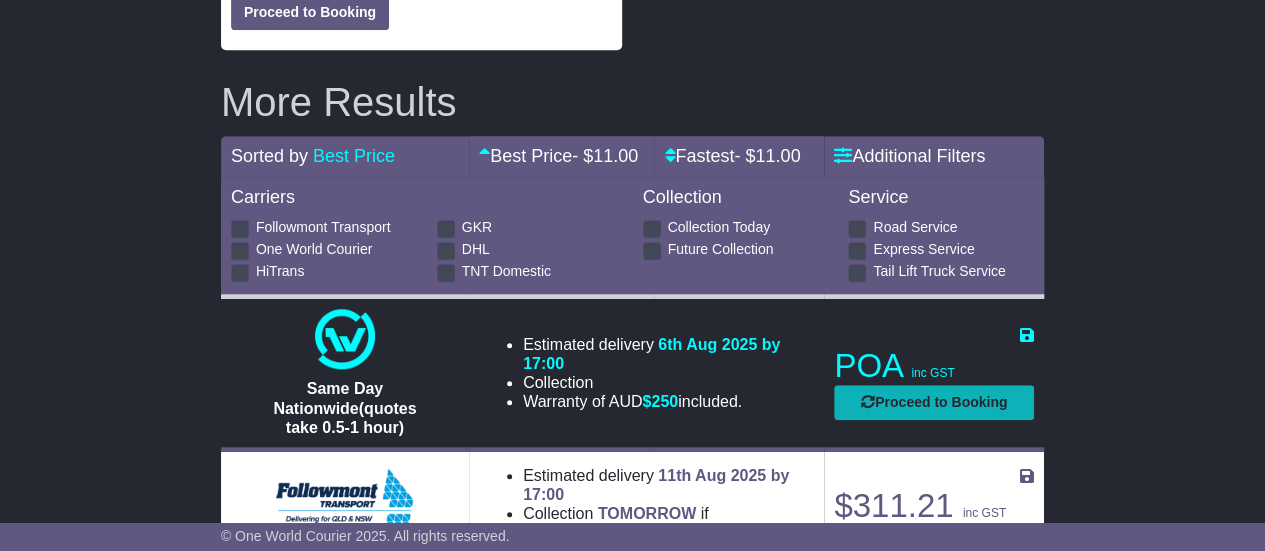 select on "***" 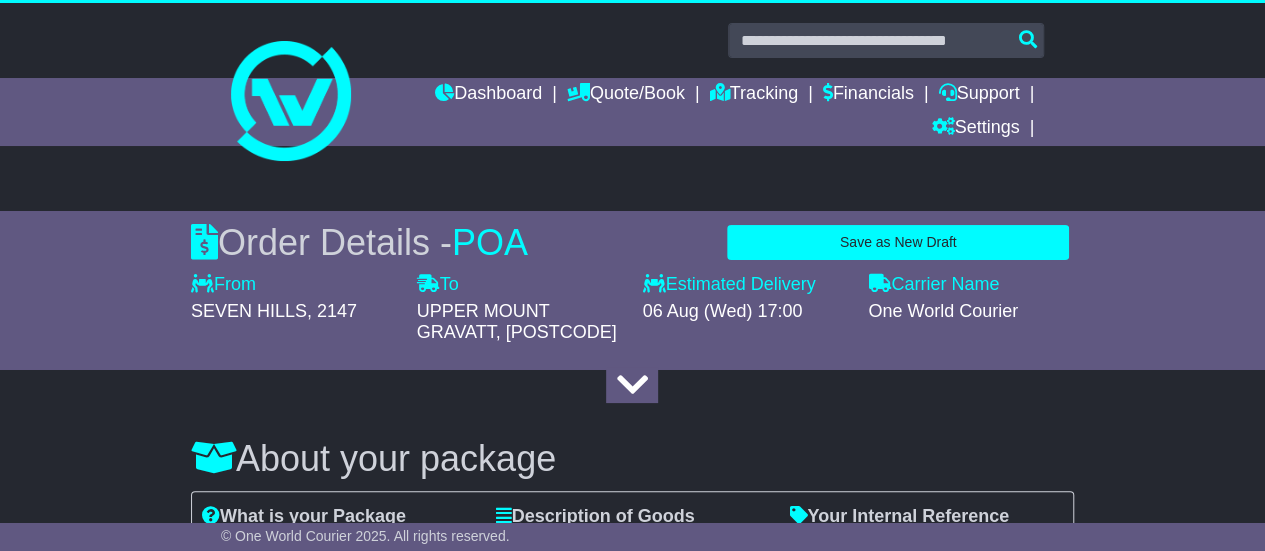 scroll, scrollTop: 0, scrollLeft: 0, axis: both 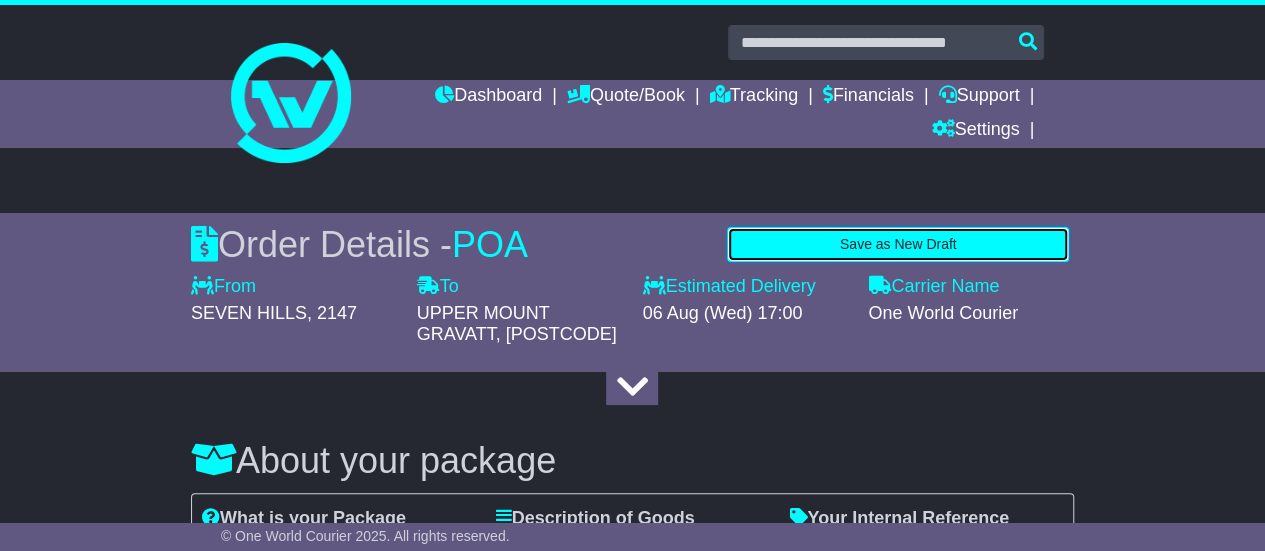 click on "Save as New Draft" at bounding box center [898, 244] 